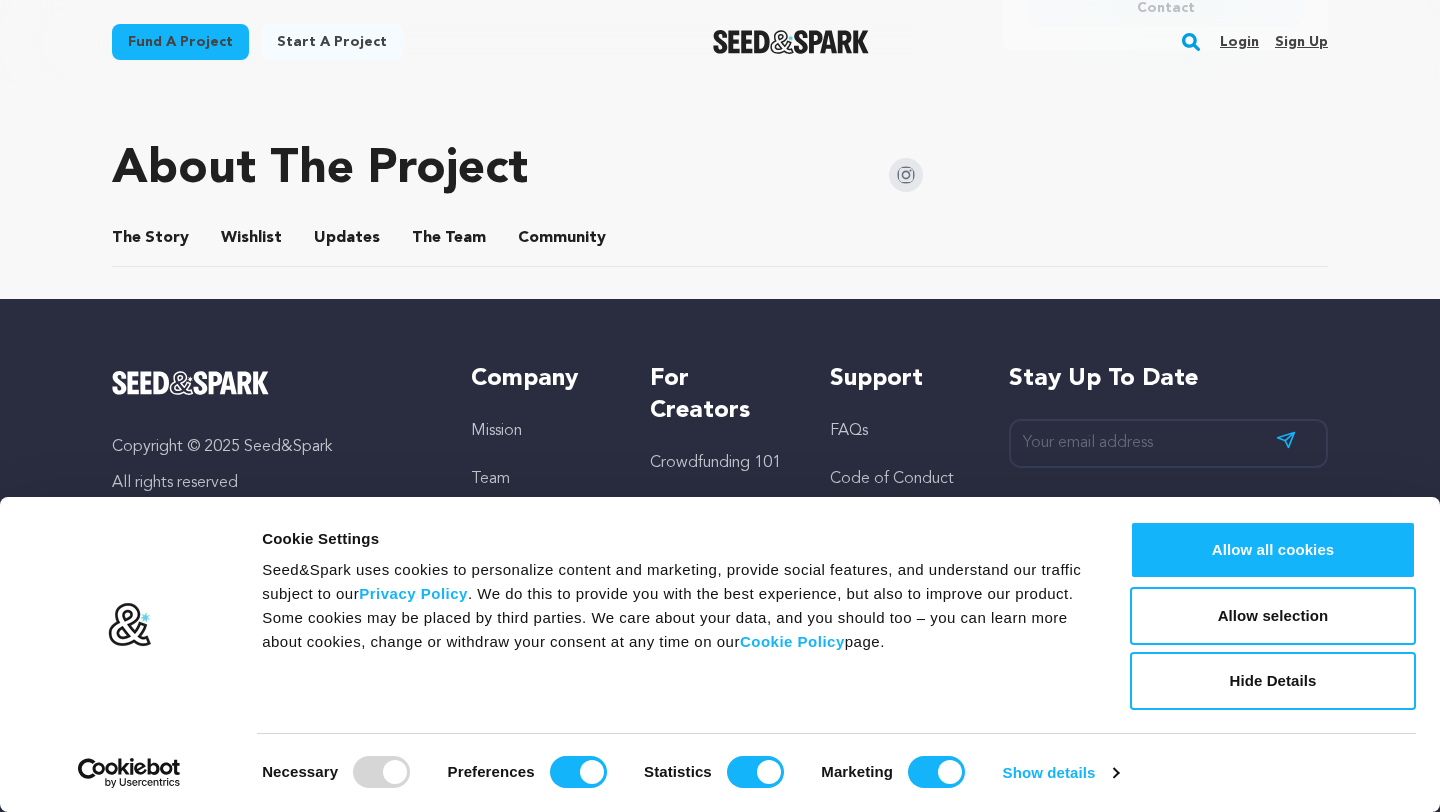 scroll, scrollTop: 946, scrollLeft: 0, axis: vertical 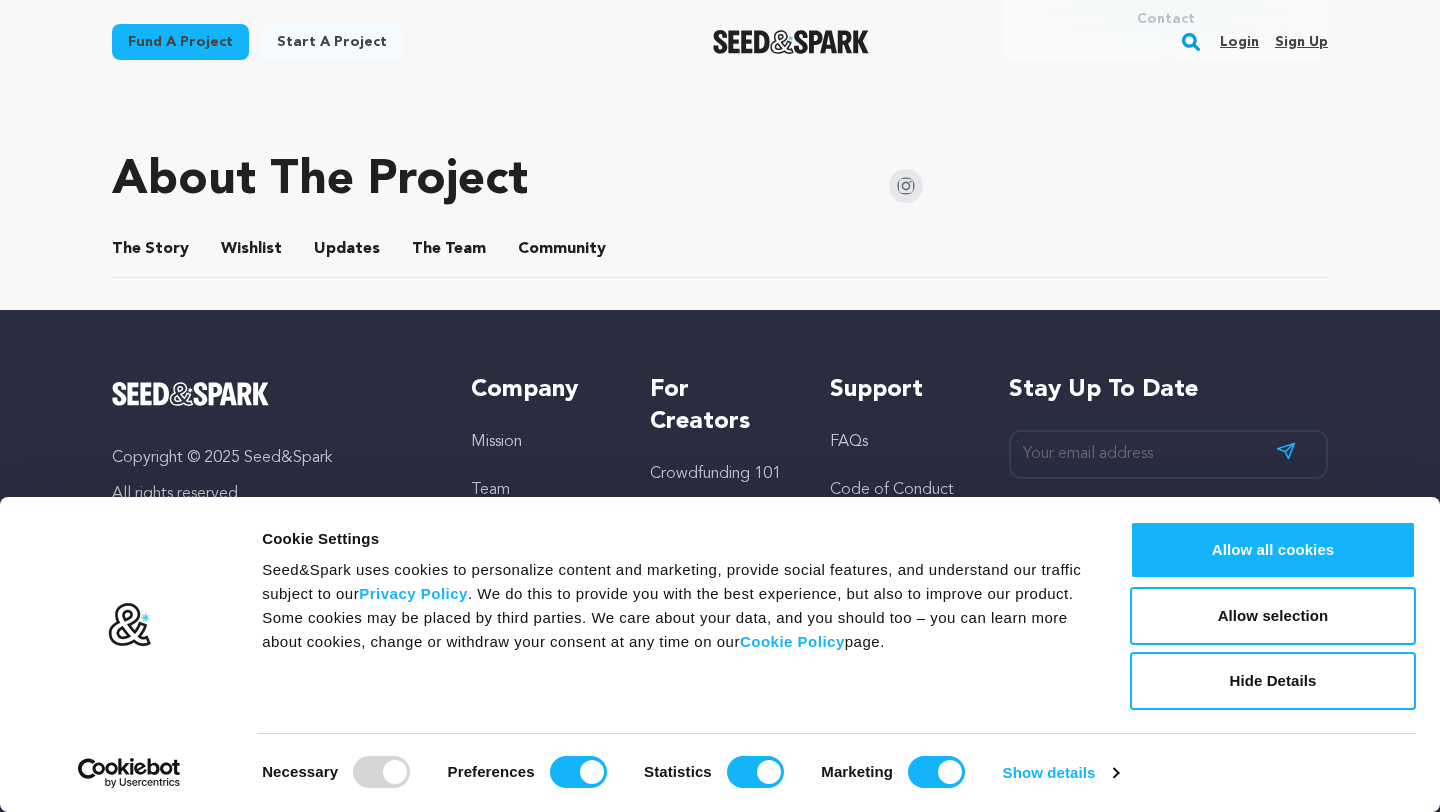 click on "The Team" at bounding box center [449, 253] 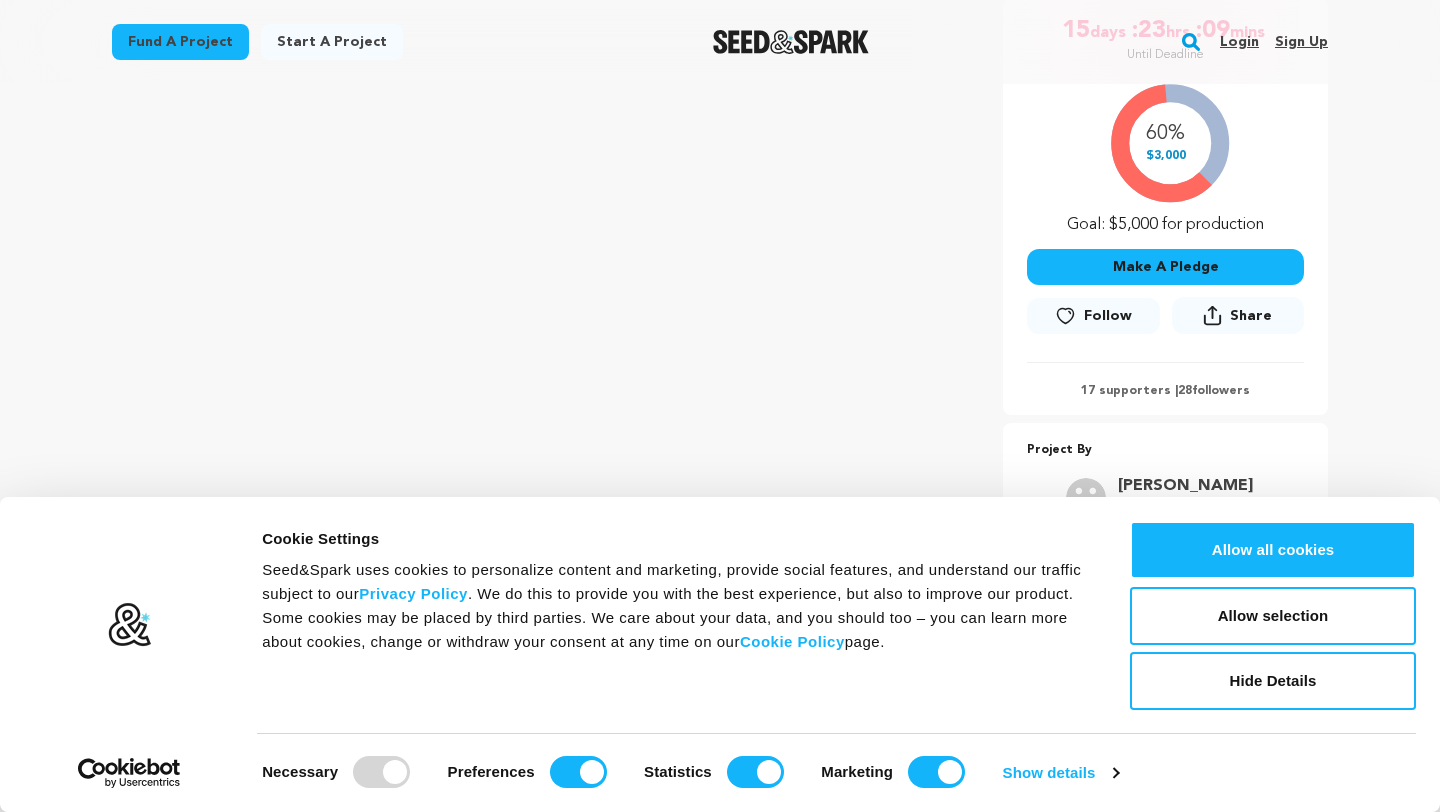 scroll, scrollTop: 335, scrollLeft: 0, axis: vertical 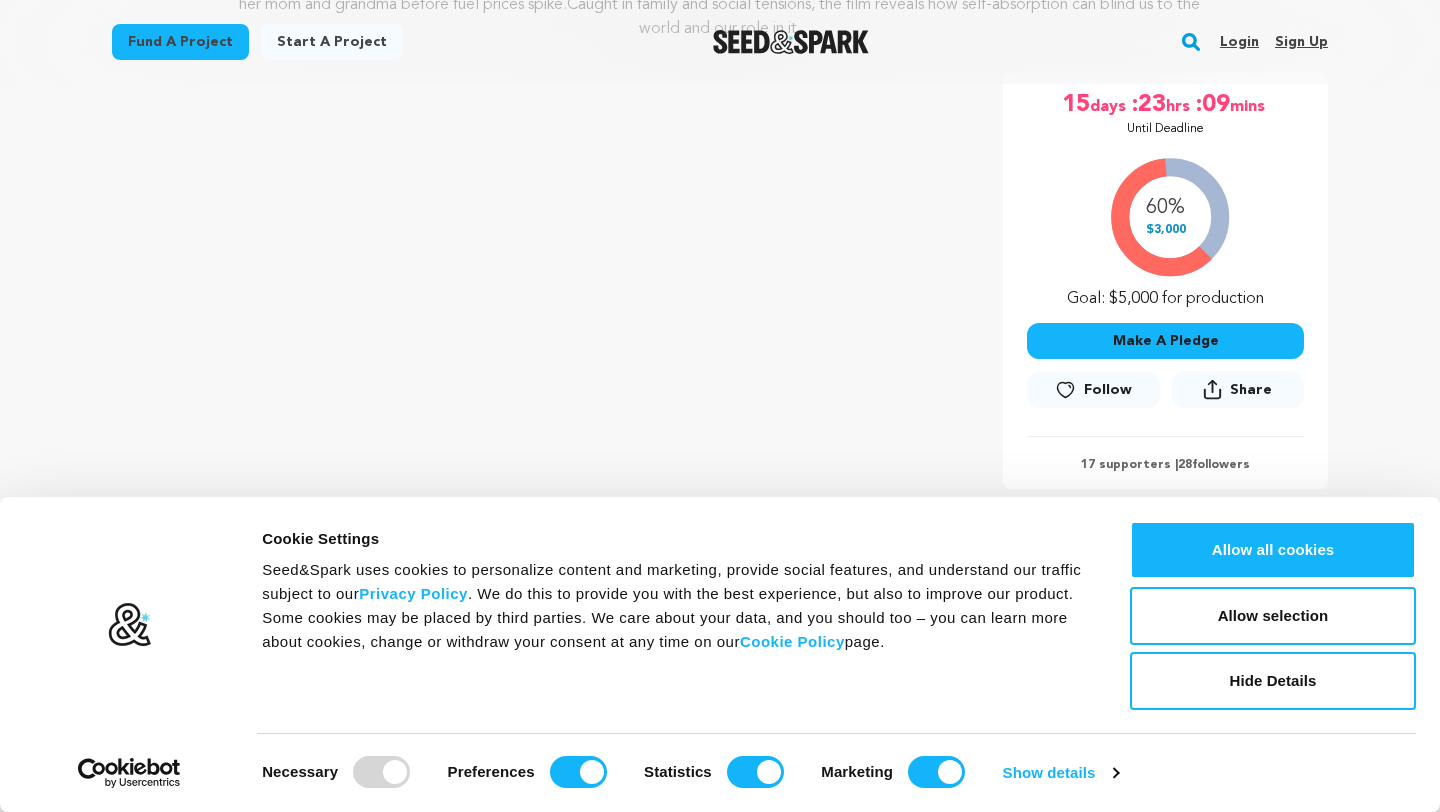 click on "Make A Pledge" at bounding box center (1165, 341) 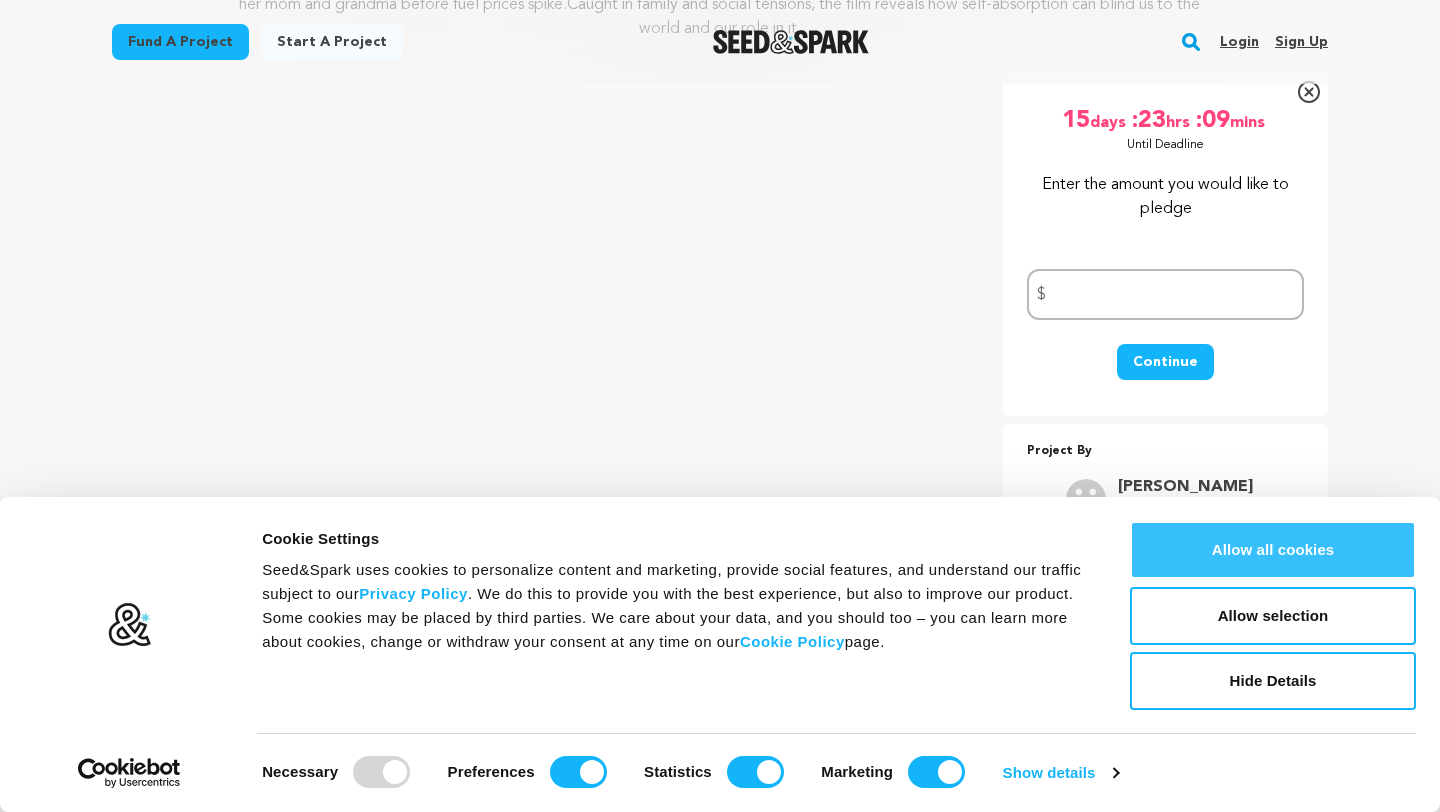click on "Allow all cookies" at bounding box center [1273, 550] 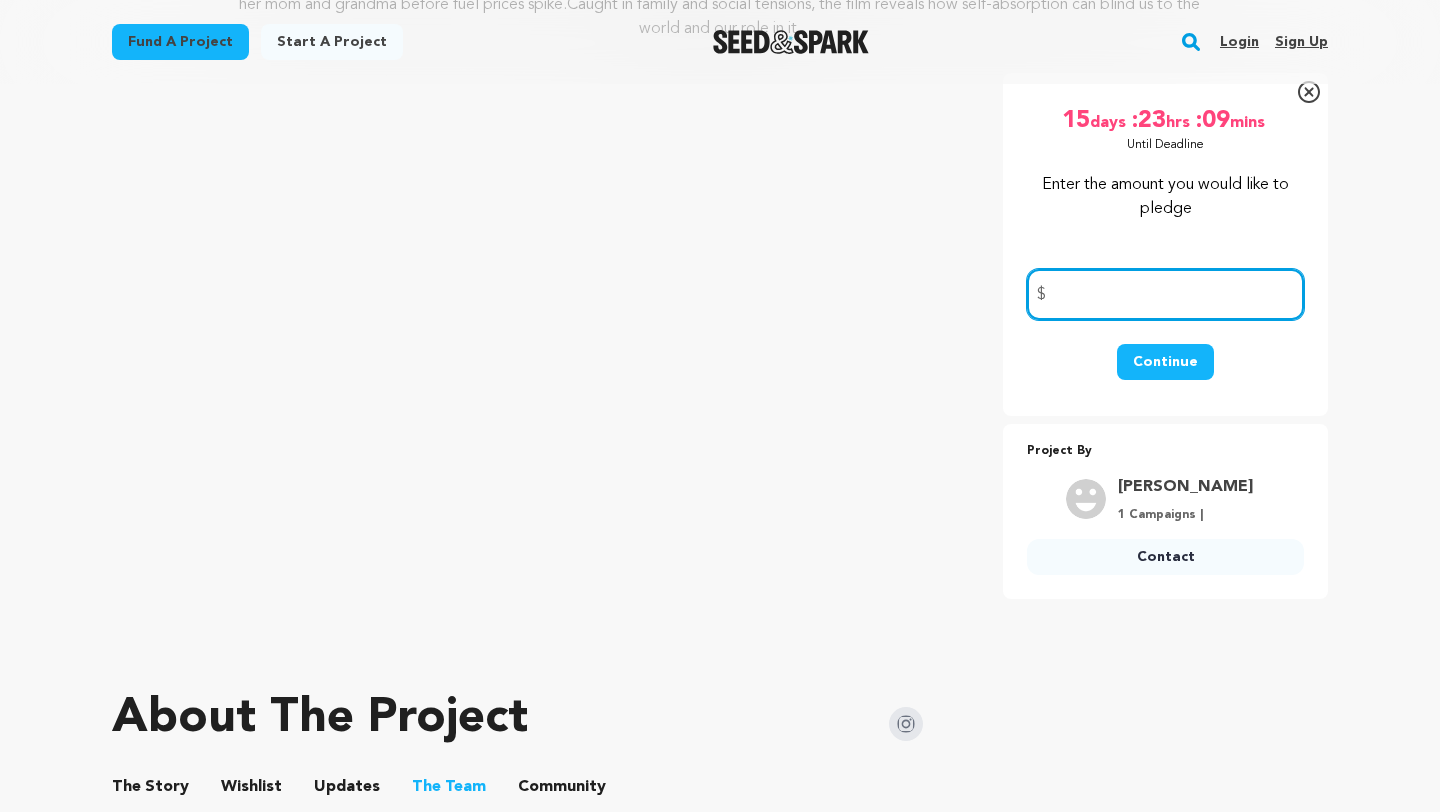 click at bounding box center (1165, 294) 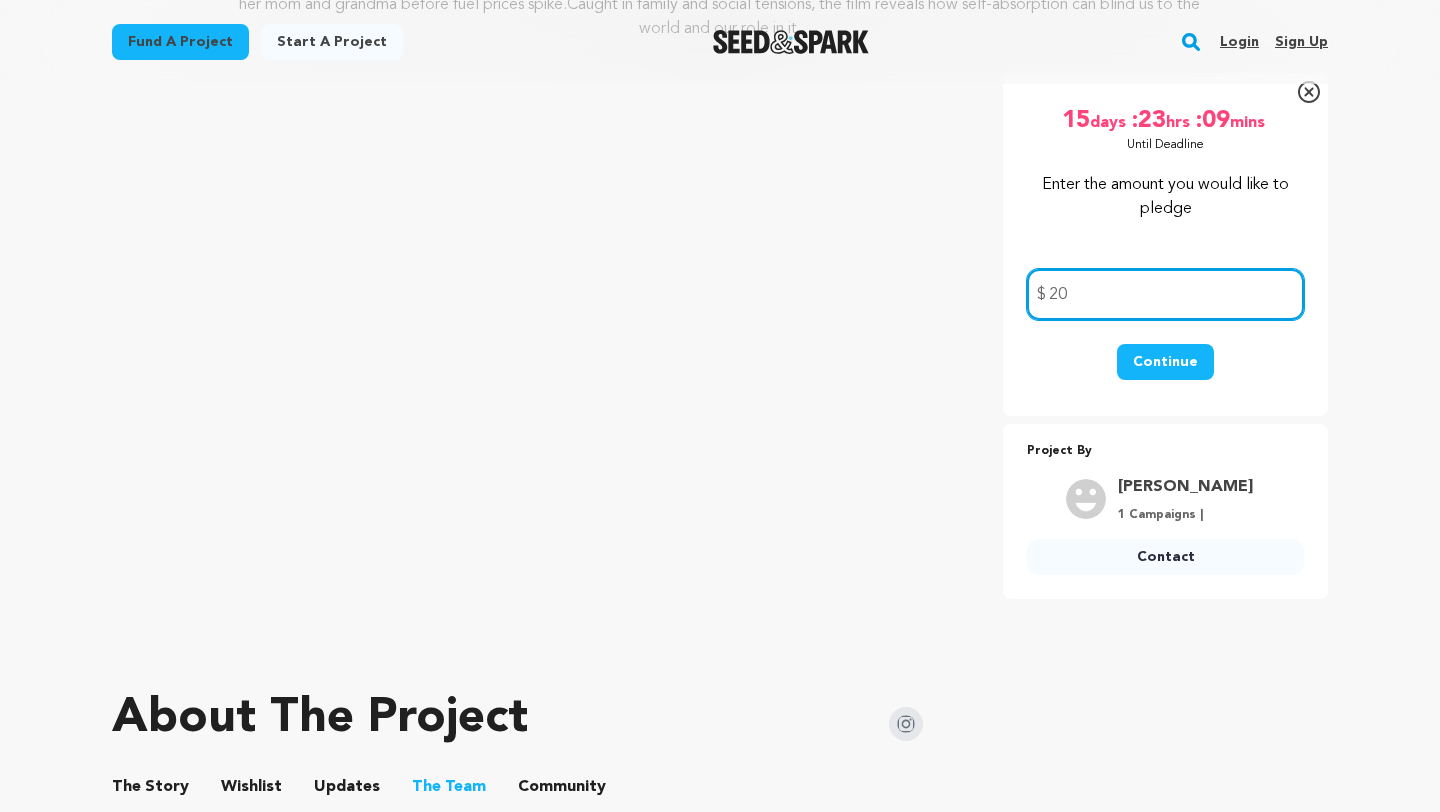 type on "20" 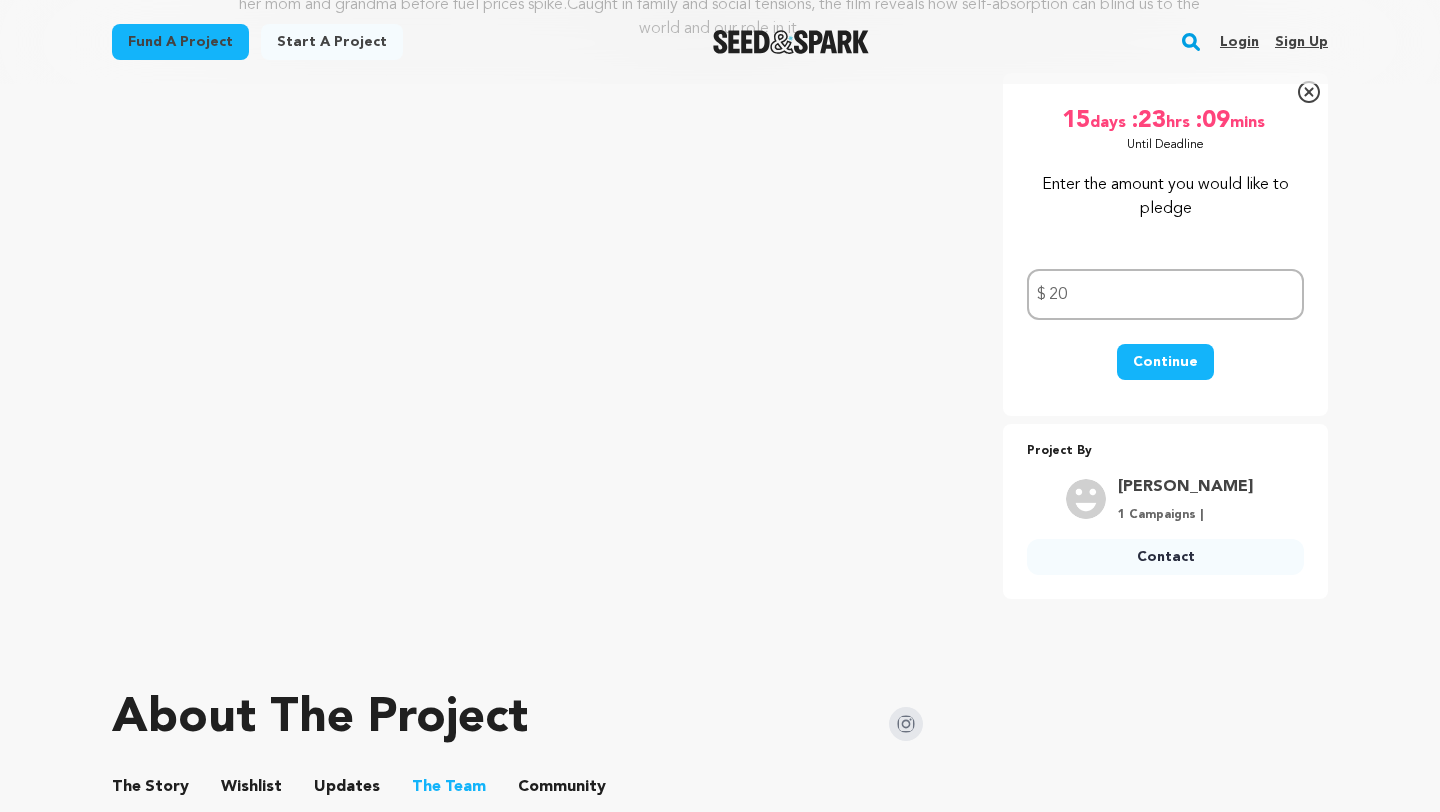 click on "Continue" at bounding box center (1165, 372) 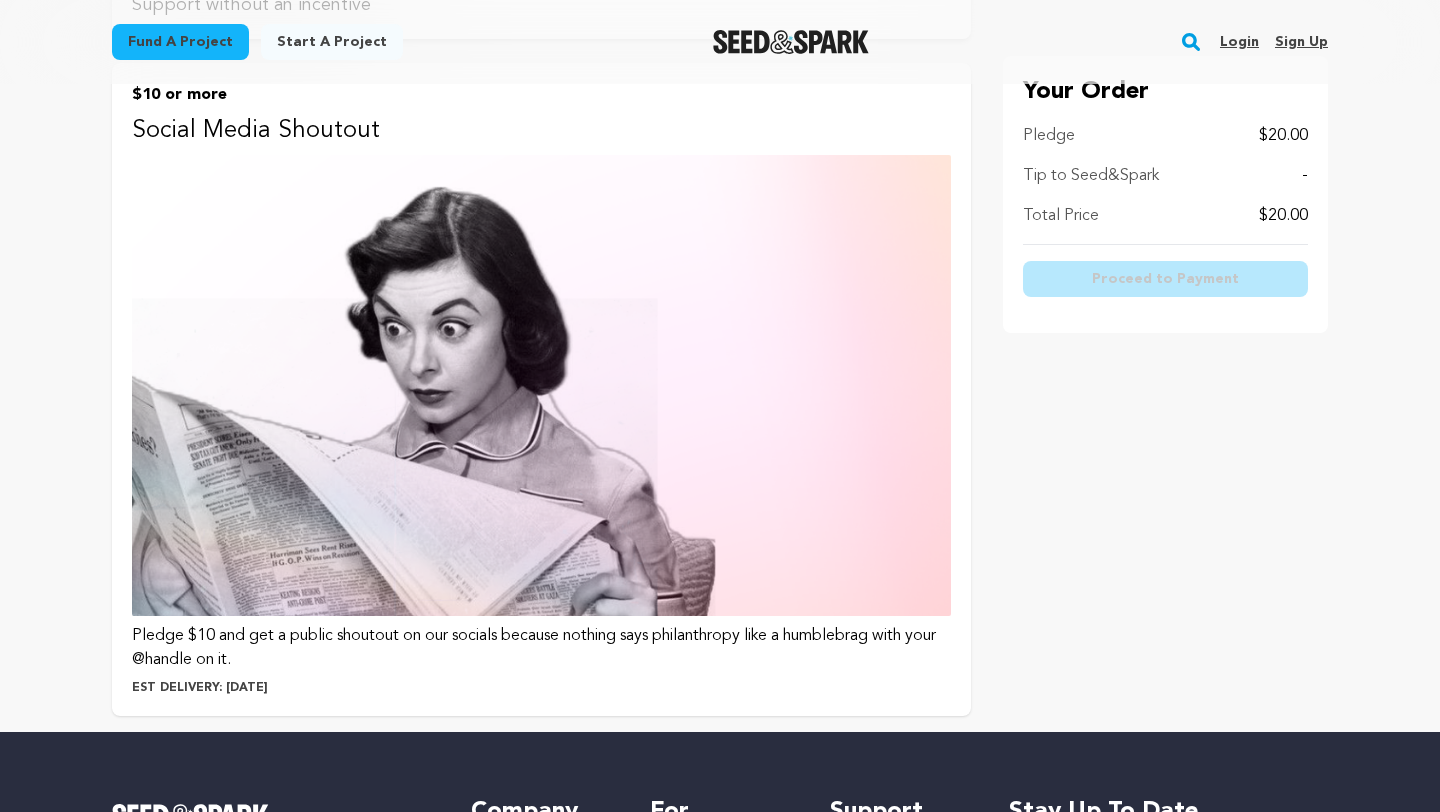 scroll, scrollTop: 386, scrollLeft: 0, axis: vertical 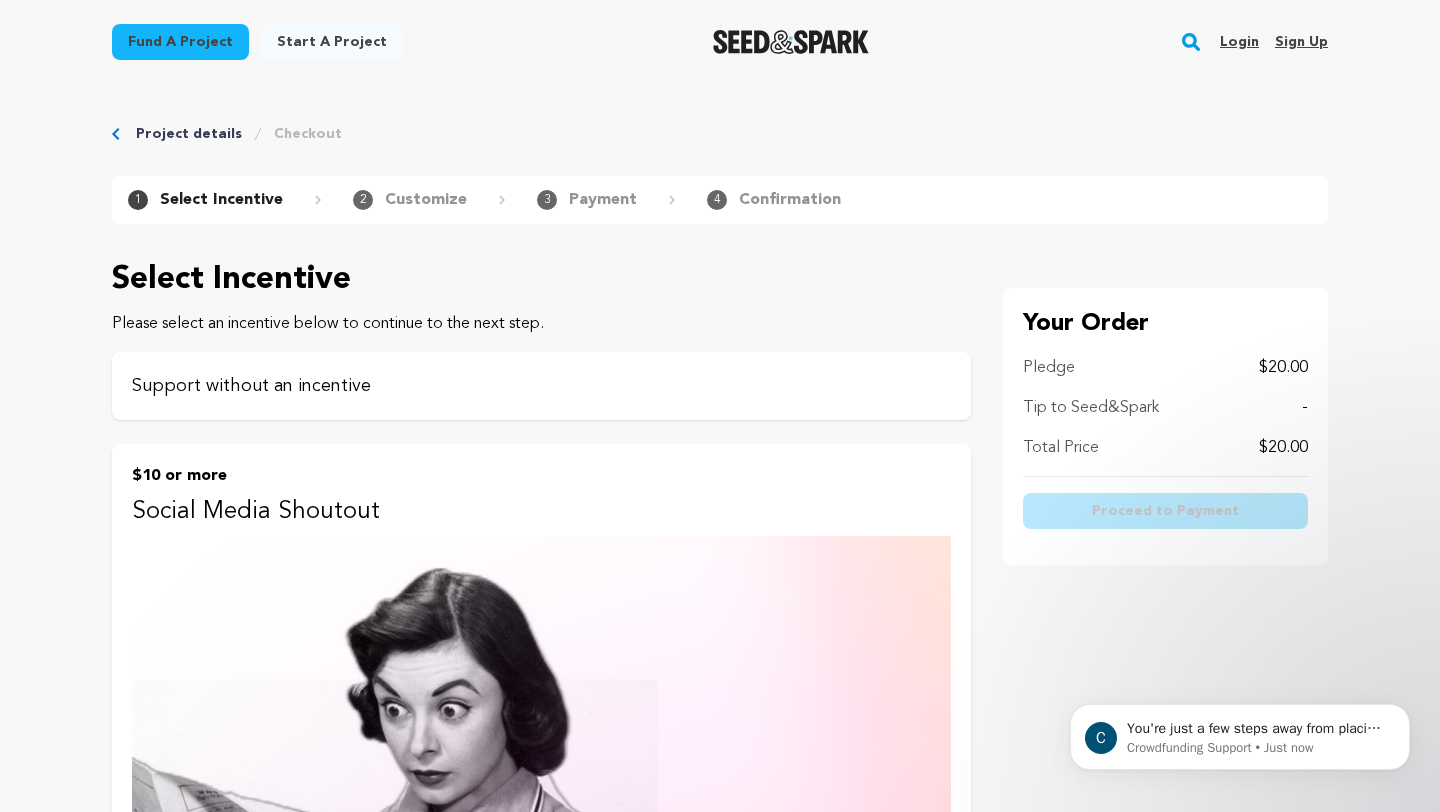 click on "Support without an incentive" at bounding box center (541, 386) 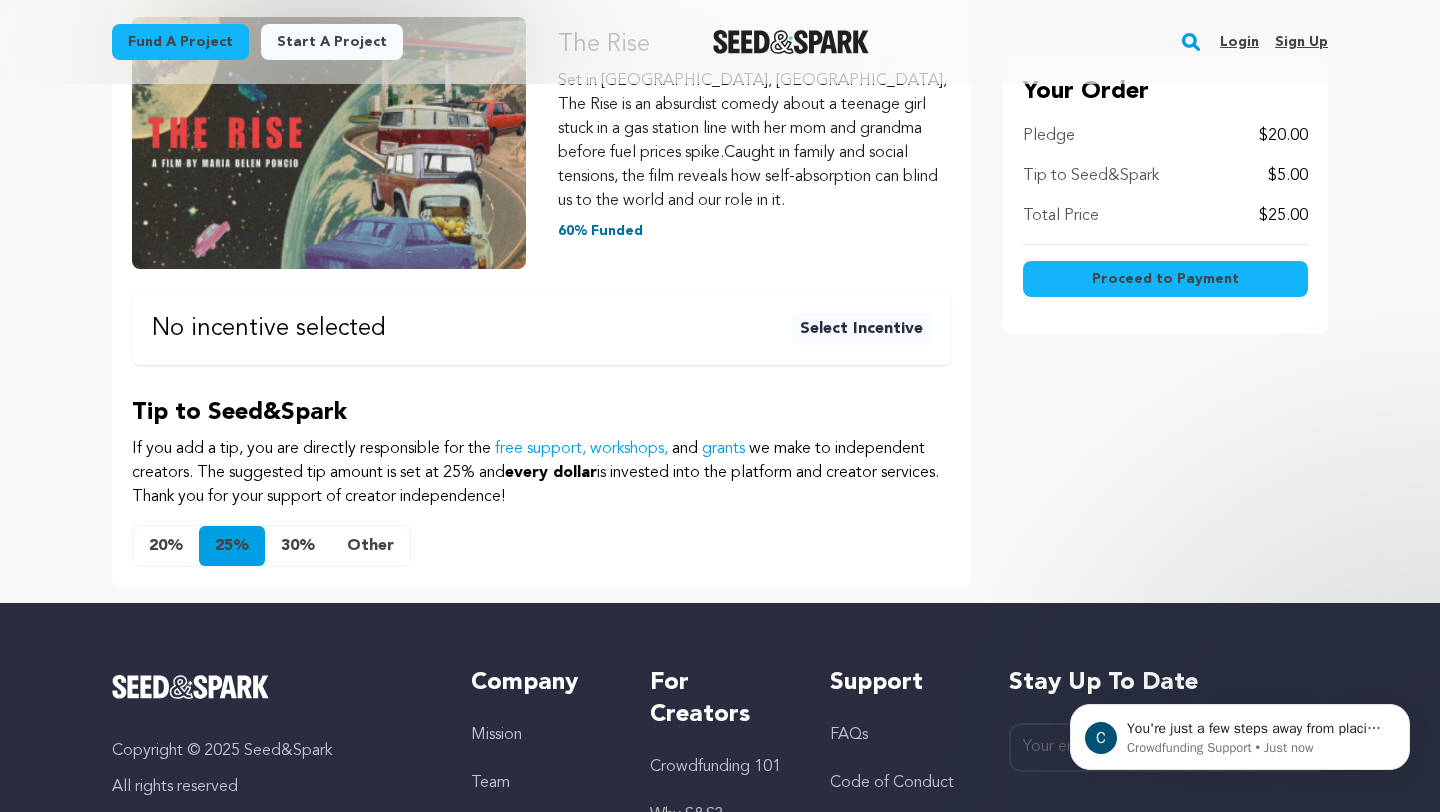 scroll, scrollTop: 381, scrollLeft: 0, axis: vertical 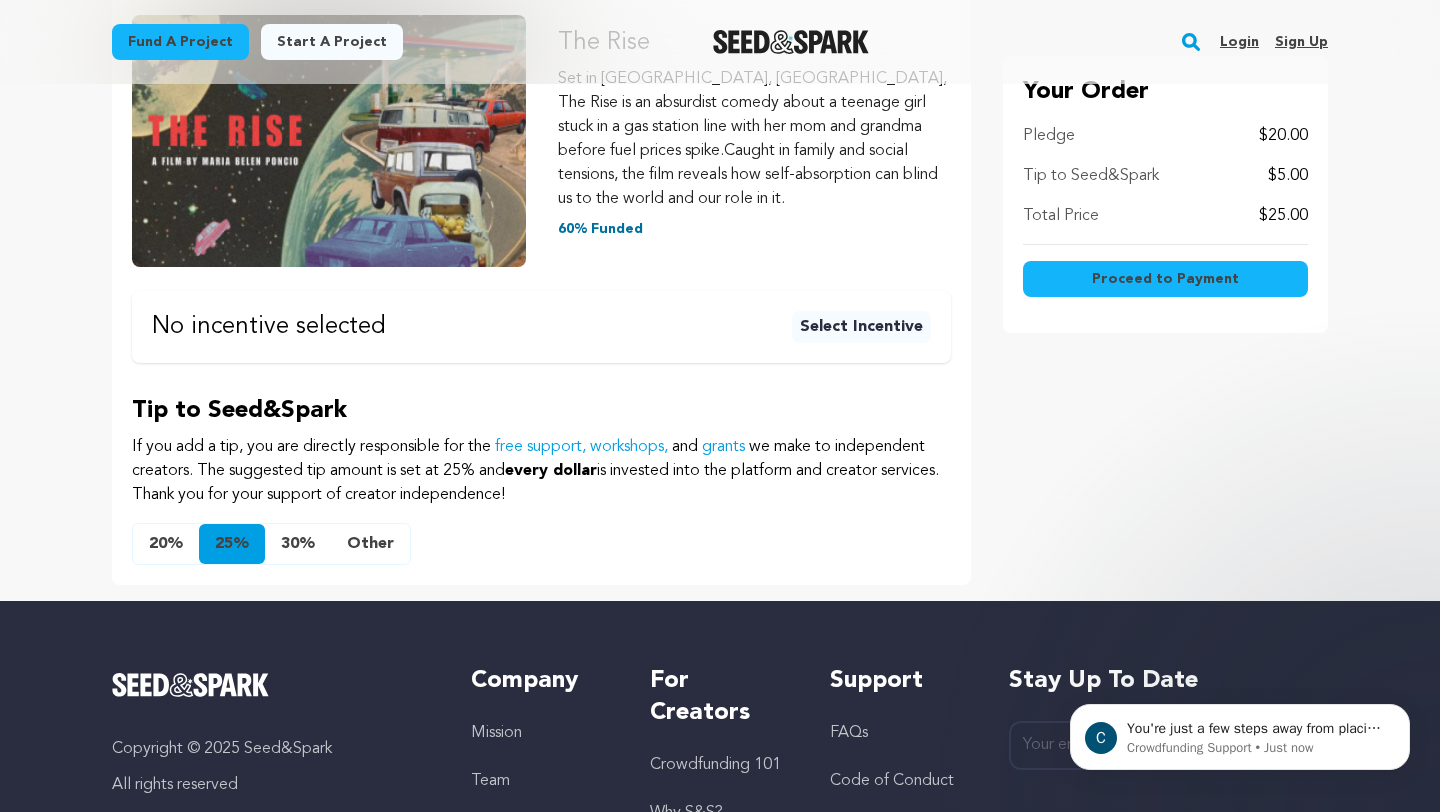 click on "Other" at bounding box center [370, 544] 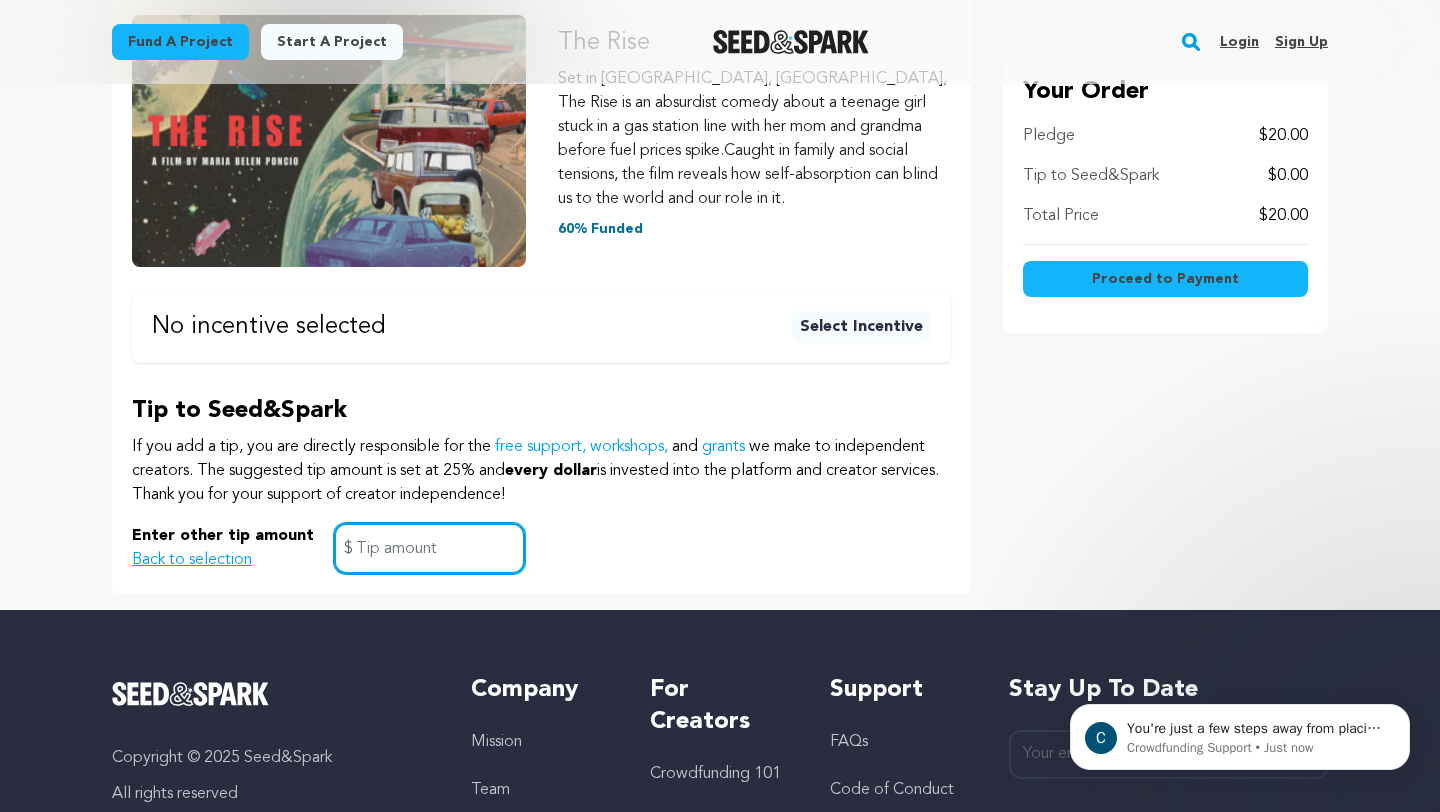 click at bounding box center (429, 548) 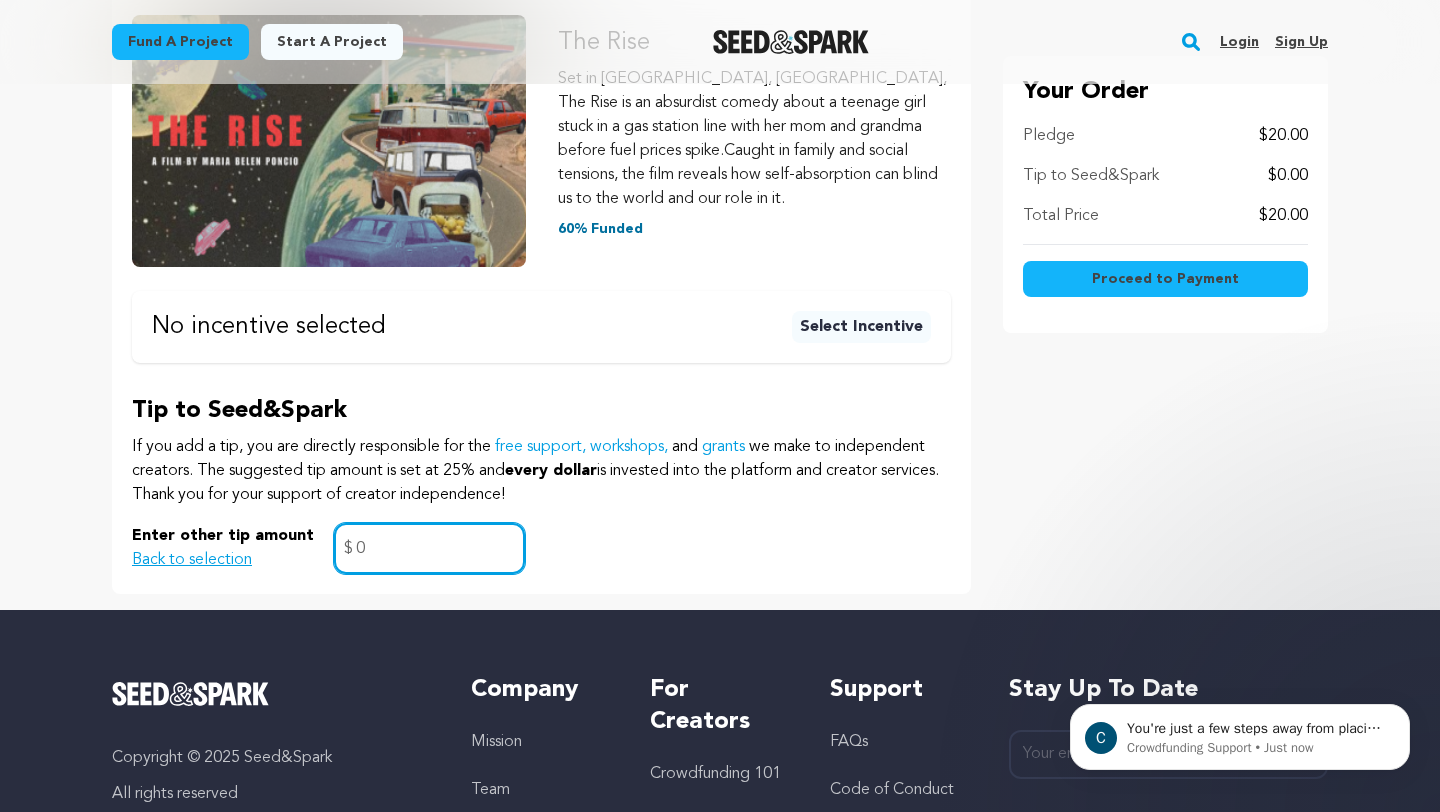 type on "0" 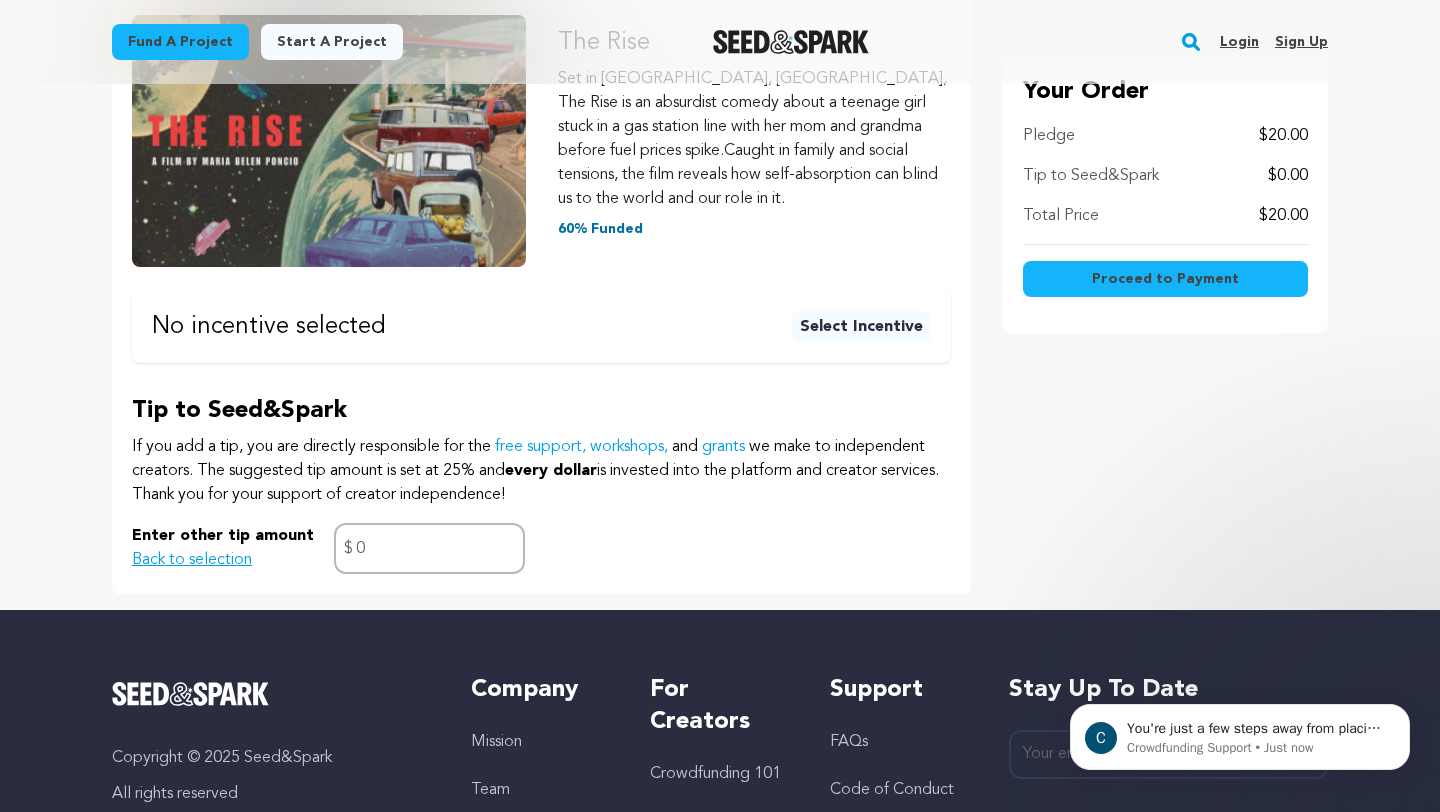 click on "Enter other tip amount
Back to selection
0
$" at bounding box center (541, 548) 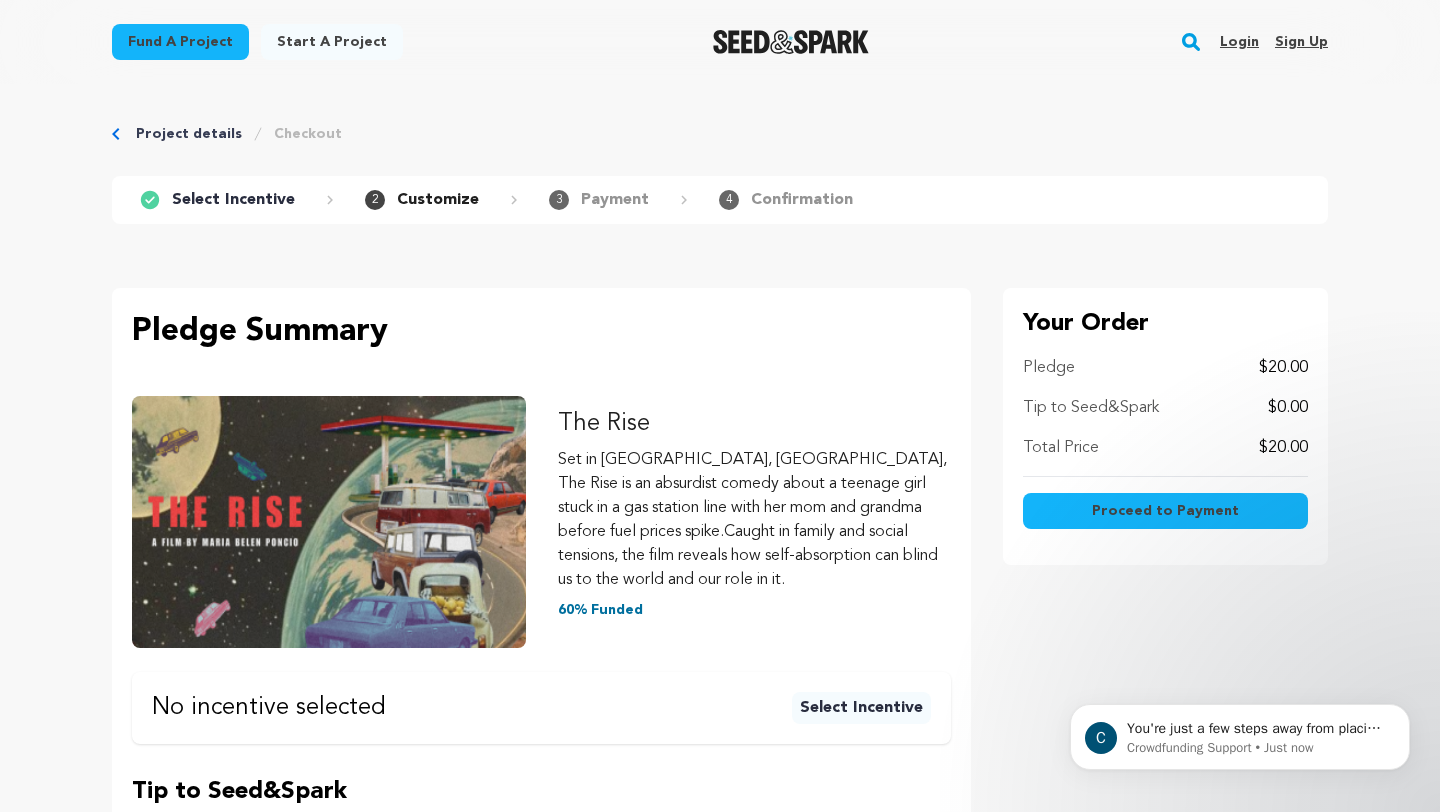 click on "Project details" at bounding box center [189, 134] 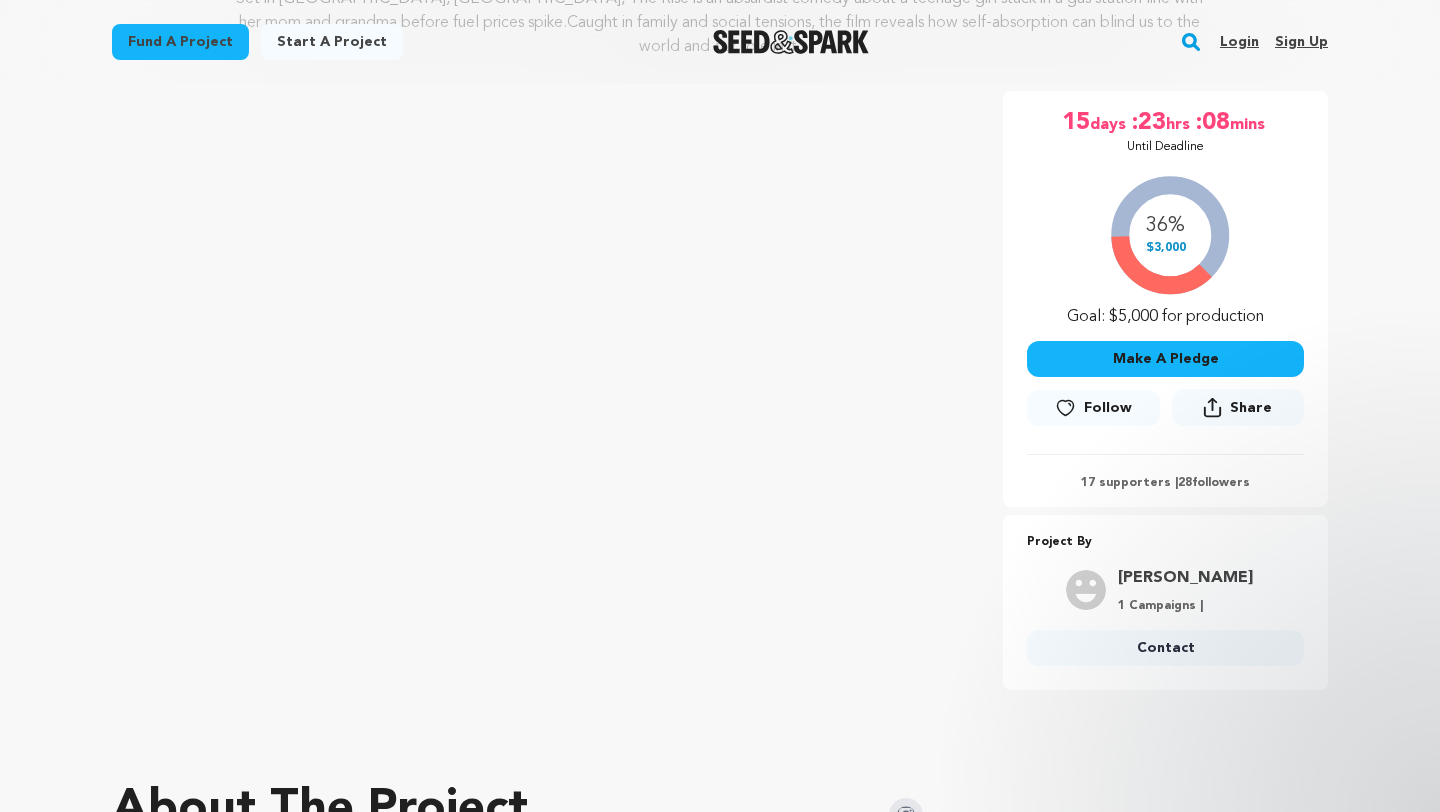 scroll, scrollTop: 511, scrollLeft: 0, axis: vertical 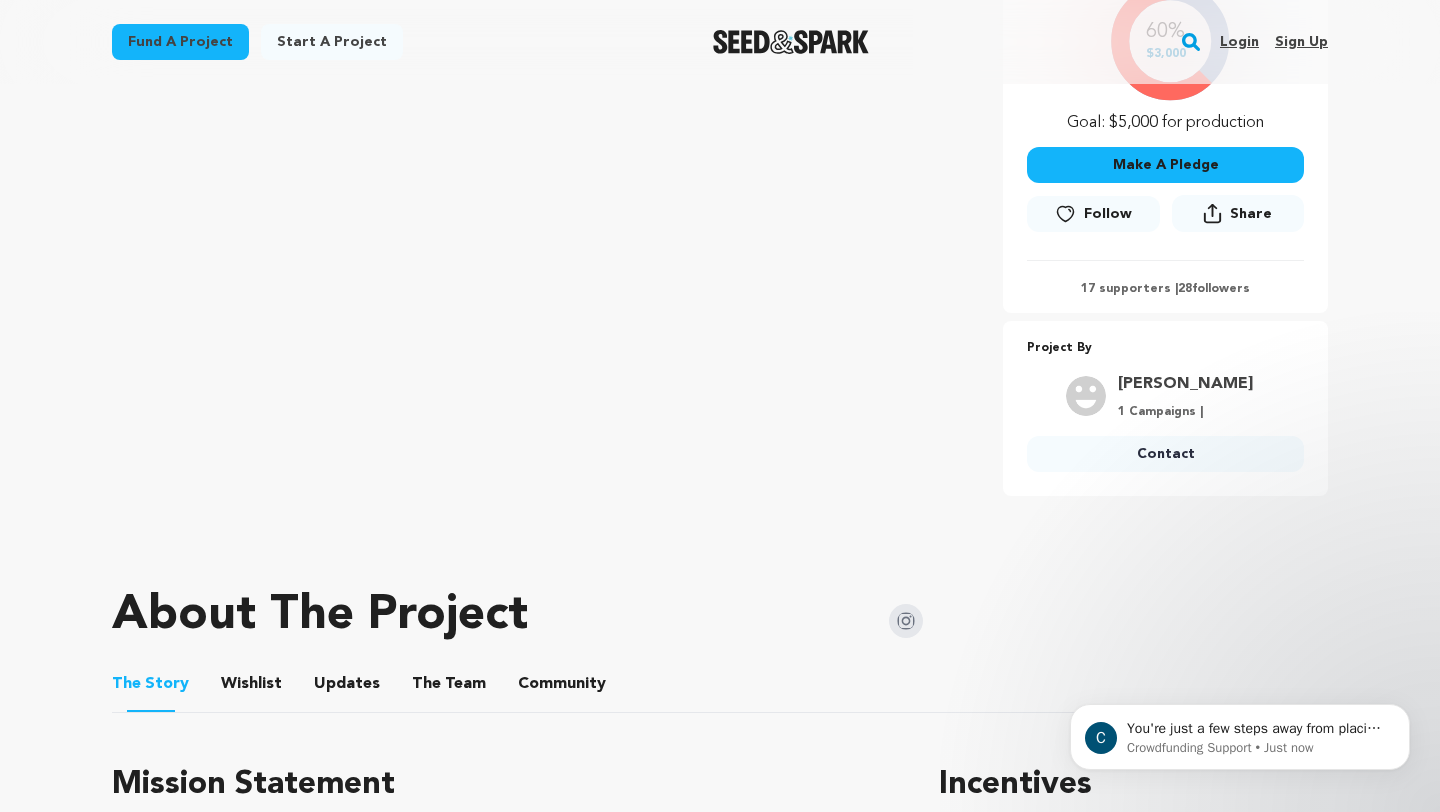 click on "Make A Pledge" at bounding box center [1165, 165] 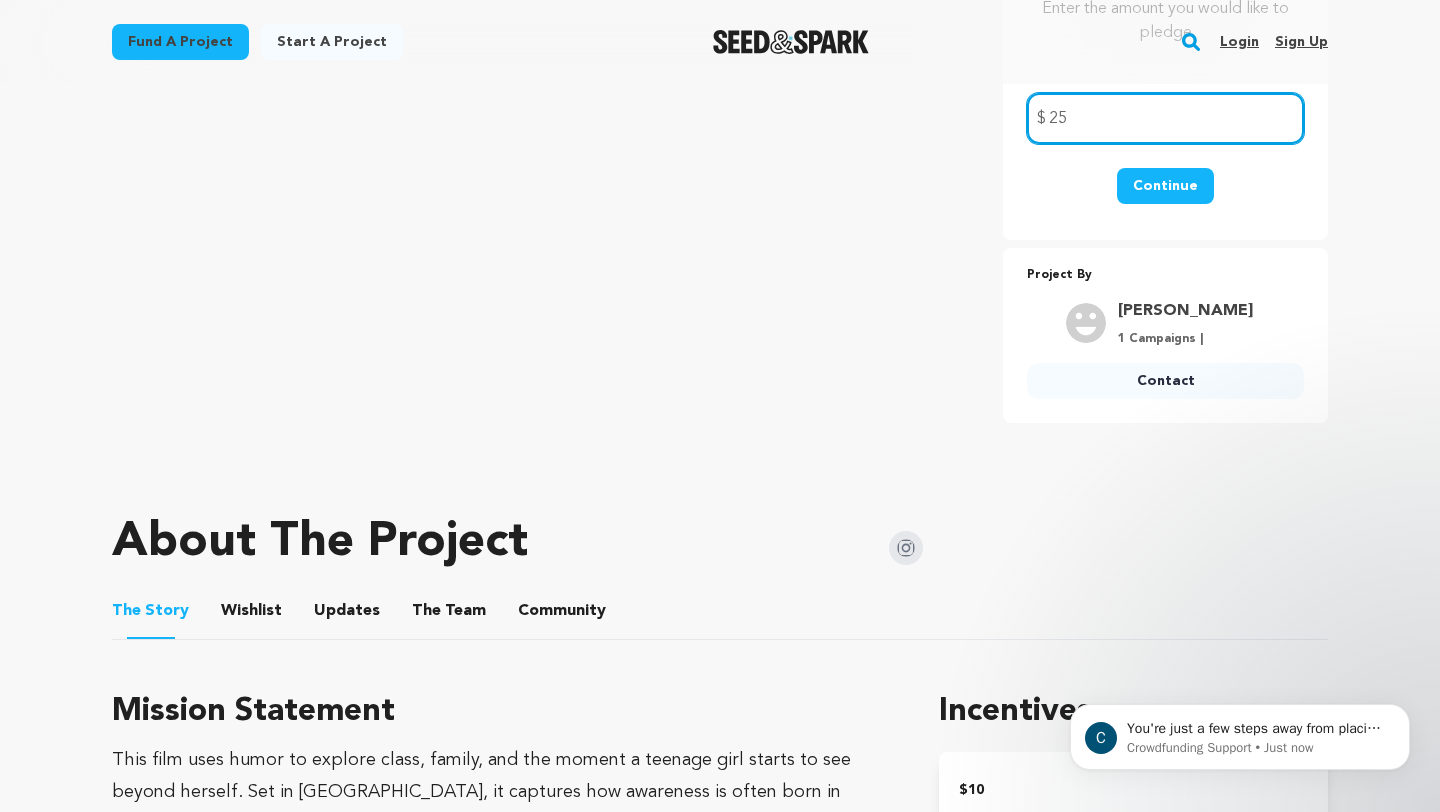 type on "25" 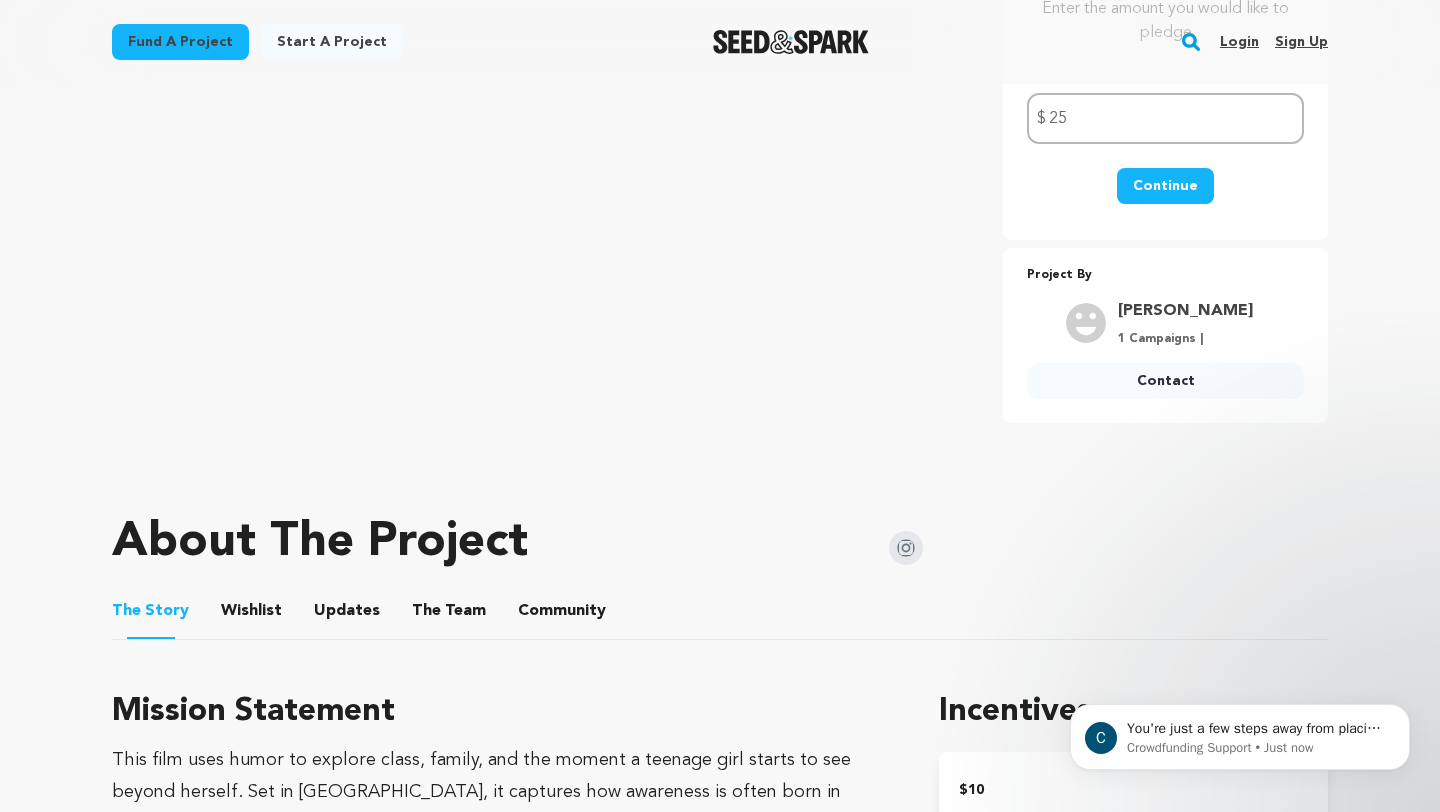 click on "Continue" at bounding box center [1165, 196] 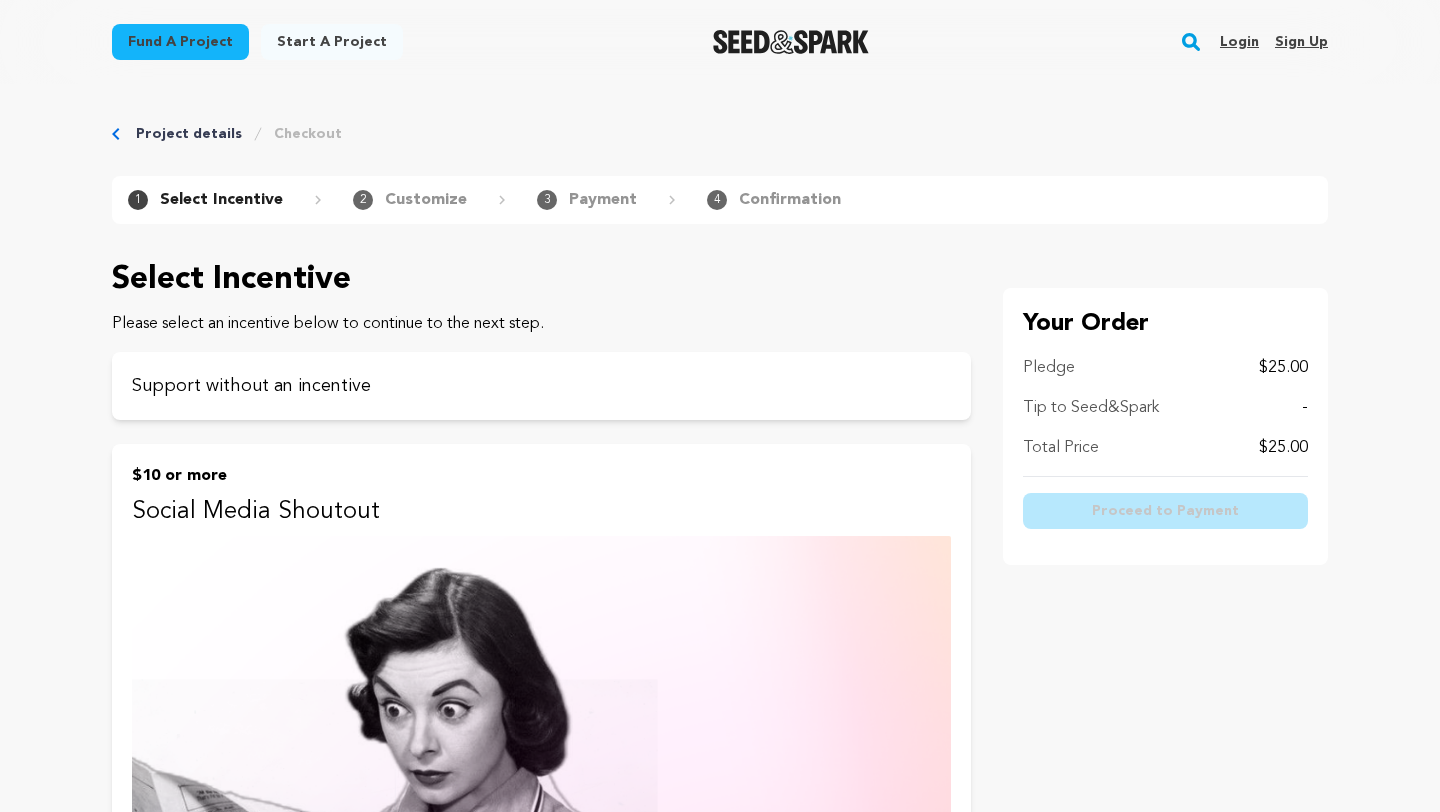 scroll, scrollTop: 0, scrollLeft: 0, axis: both 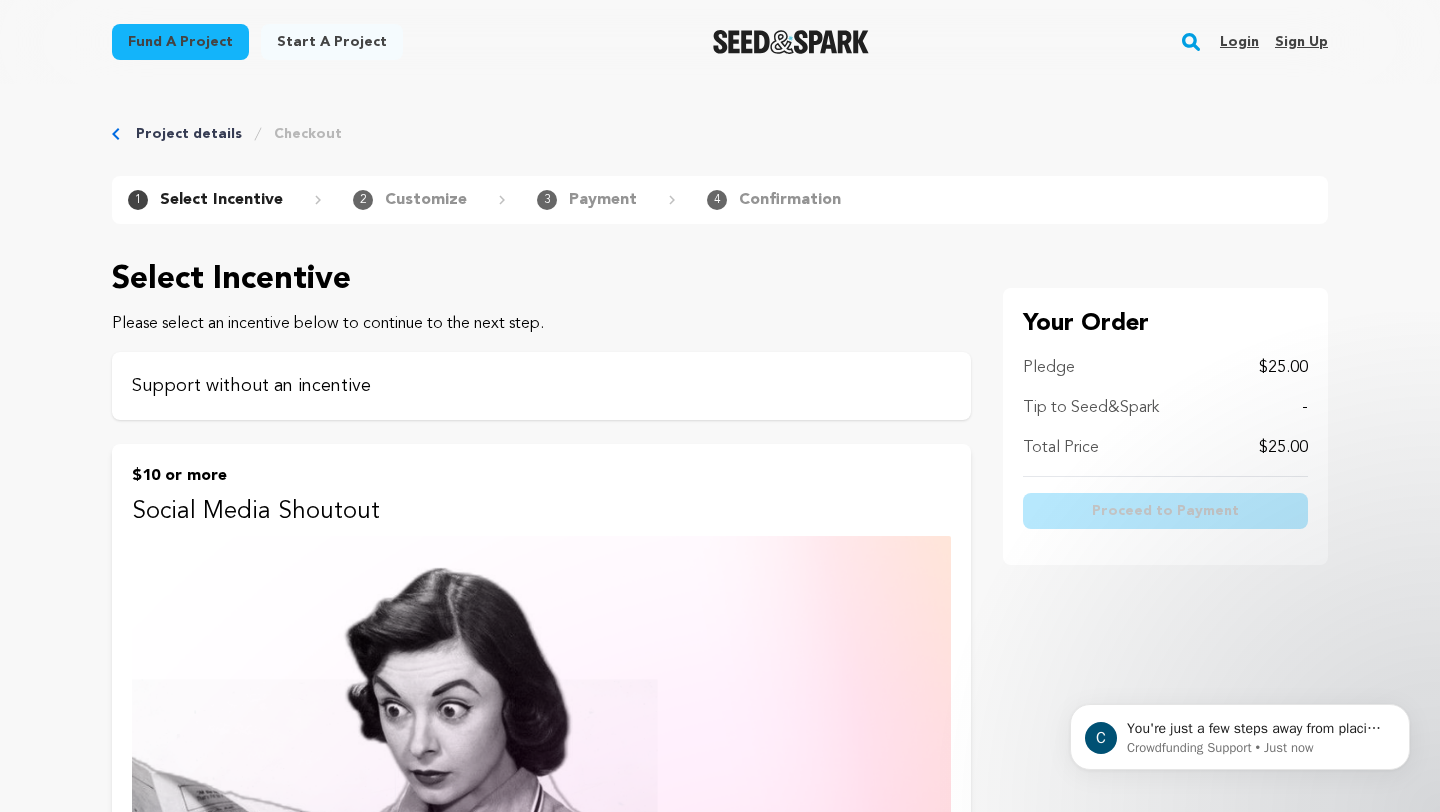 click on "Support without an incentive" at bounding box center (541, 386) 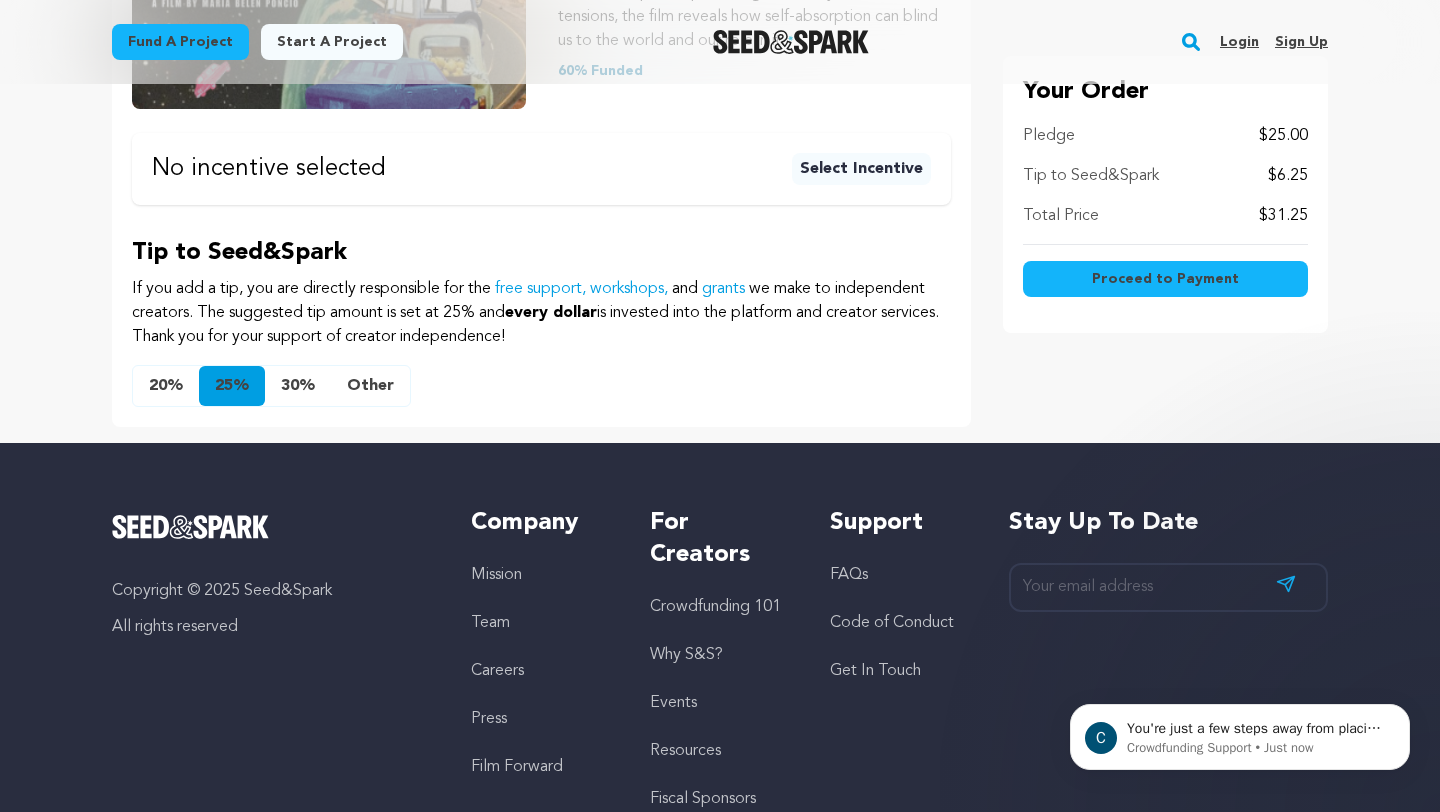 scroll, scrollTop: 683, scrollLeft: 0, axis: vertical 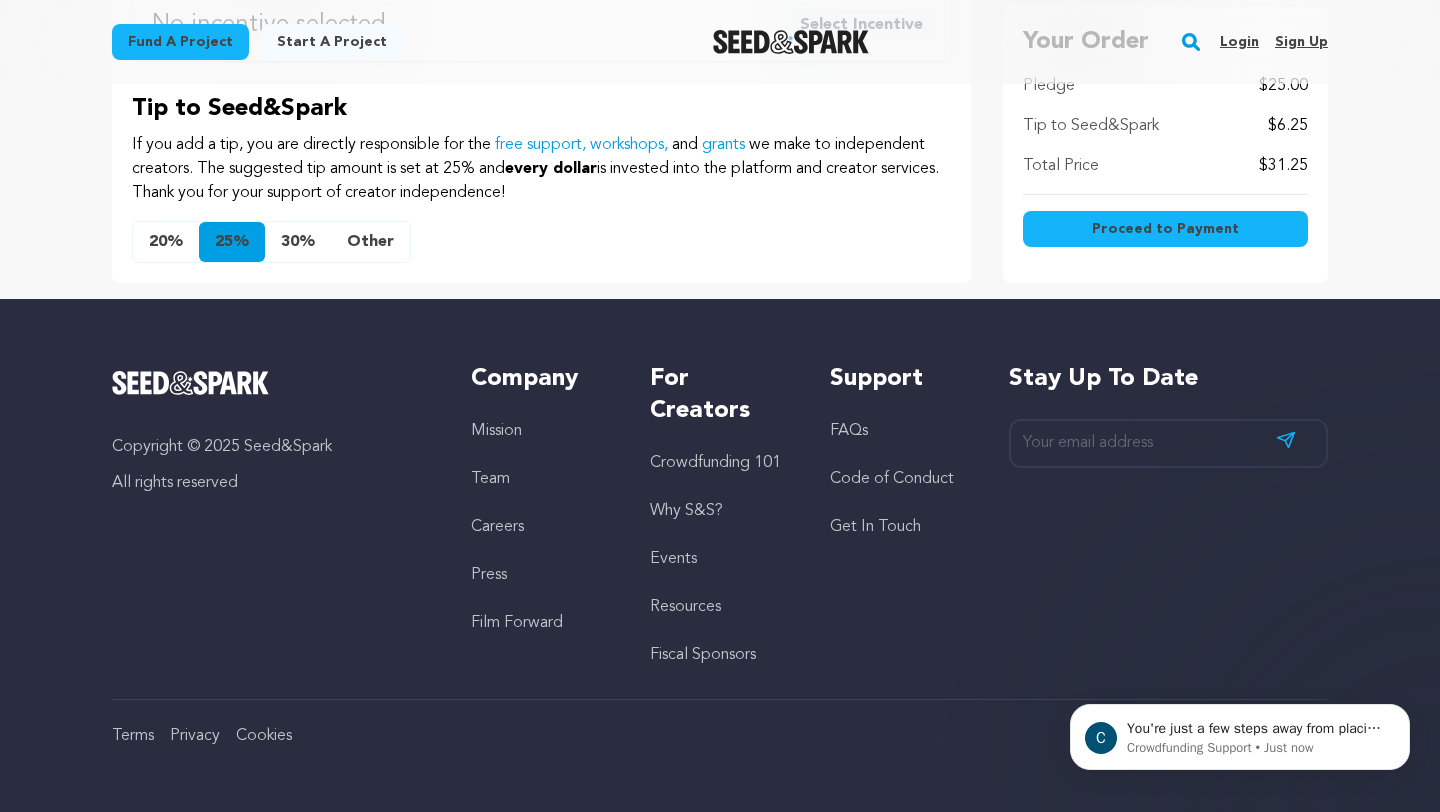 click on "Other" at bounding box center (370, 242) 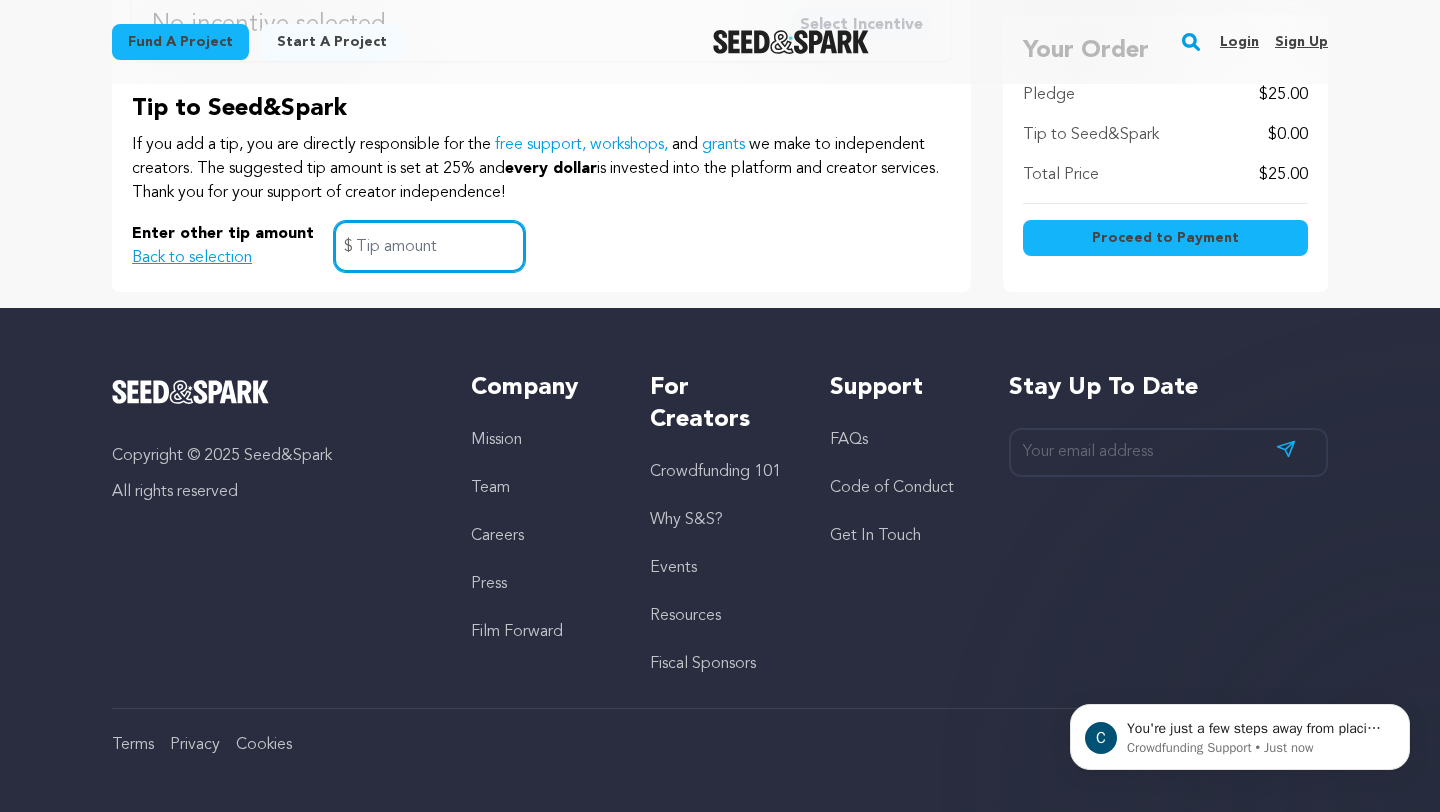 click at bounding box center [429, 246] 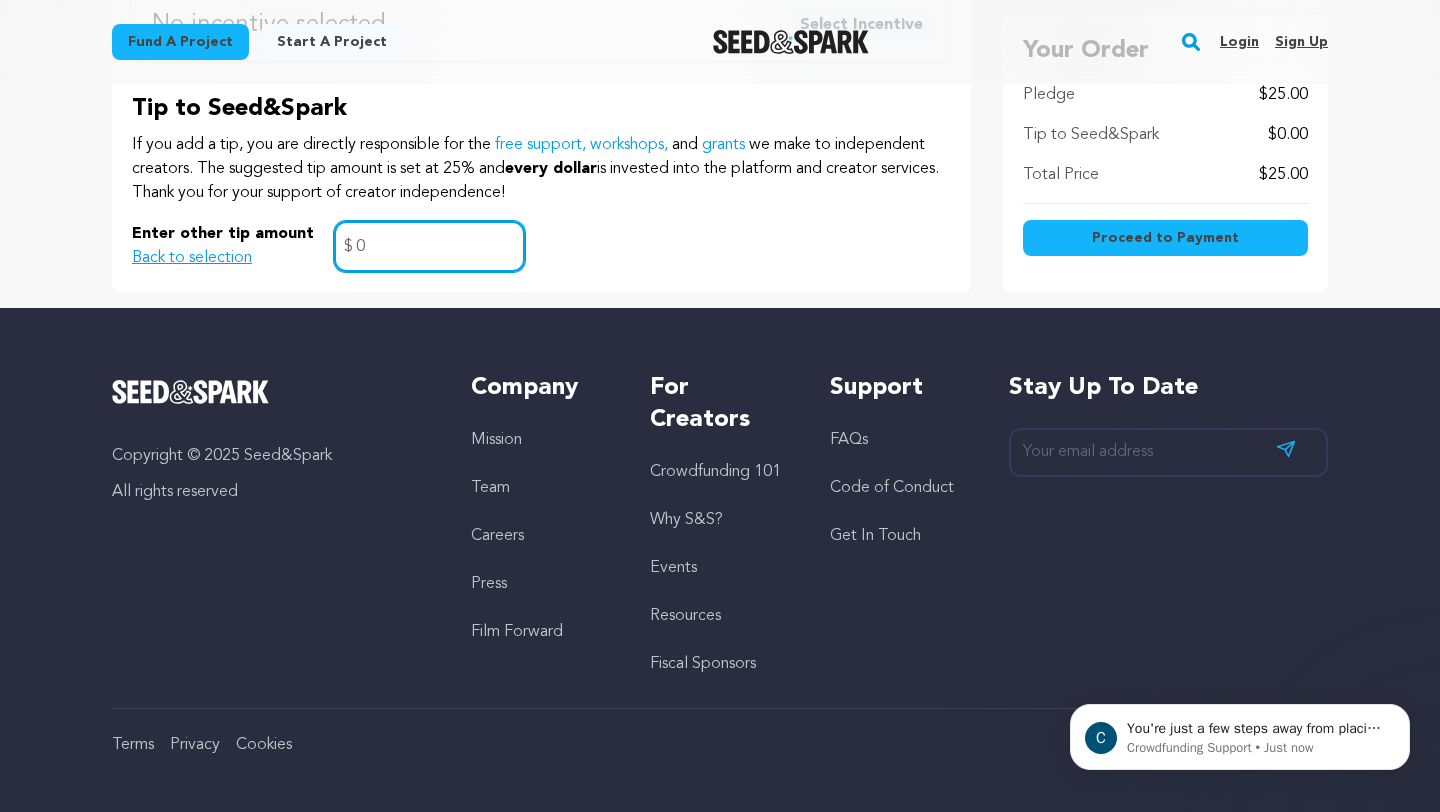 type on "0" 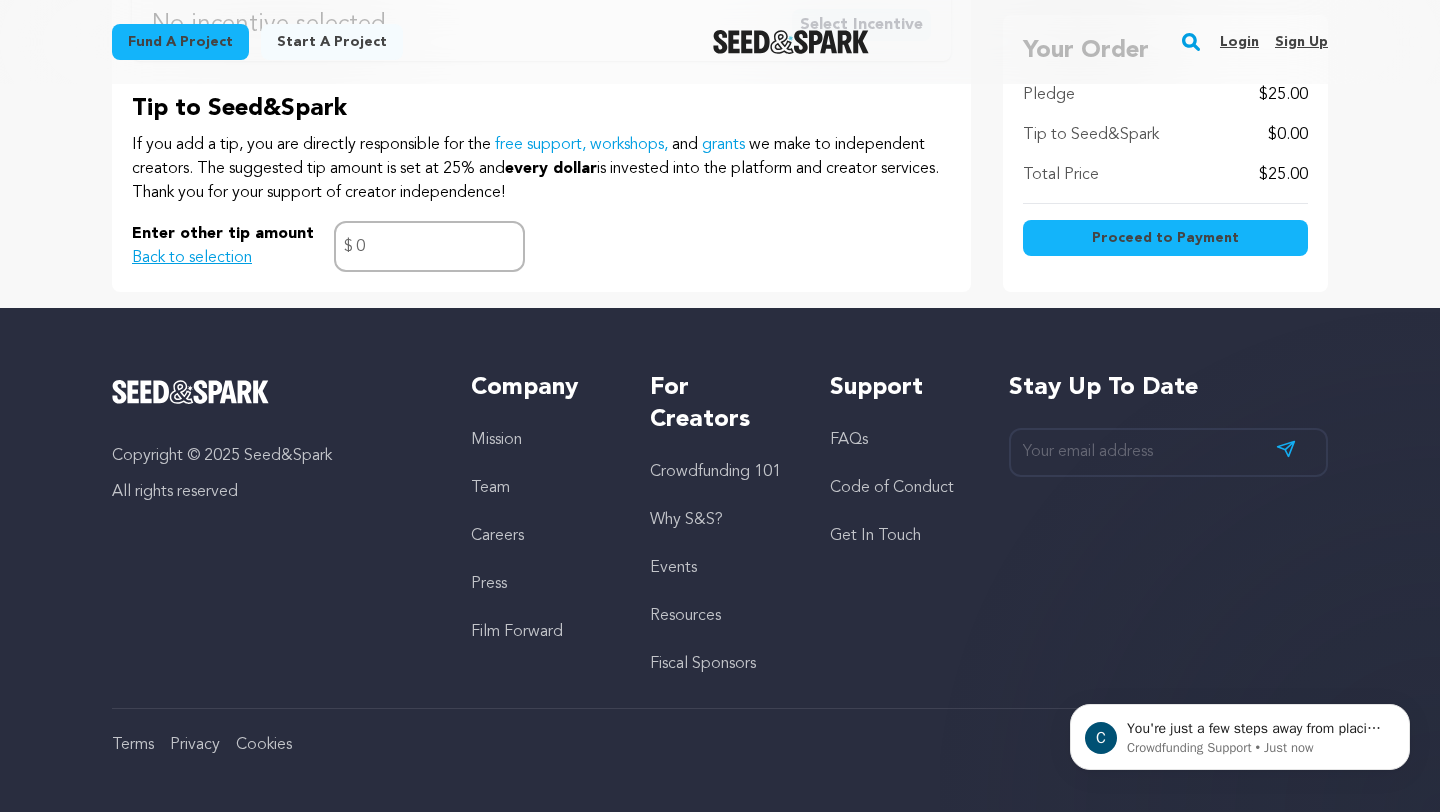 click on "Copyright © 2025 Seed&Spark
All rights reserved
Company
Mission
Team
Careers
Press
Film Forward
For Creators
Crowdfunding
101
Why S&S?
Events
Resources
Support" at bounding box center (720, 564) 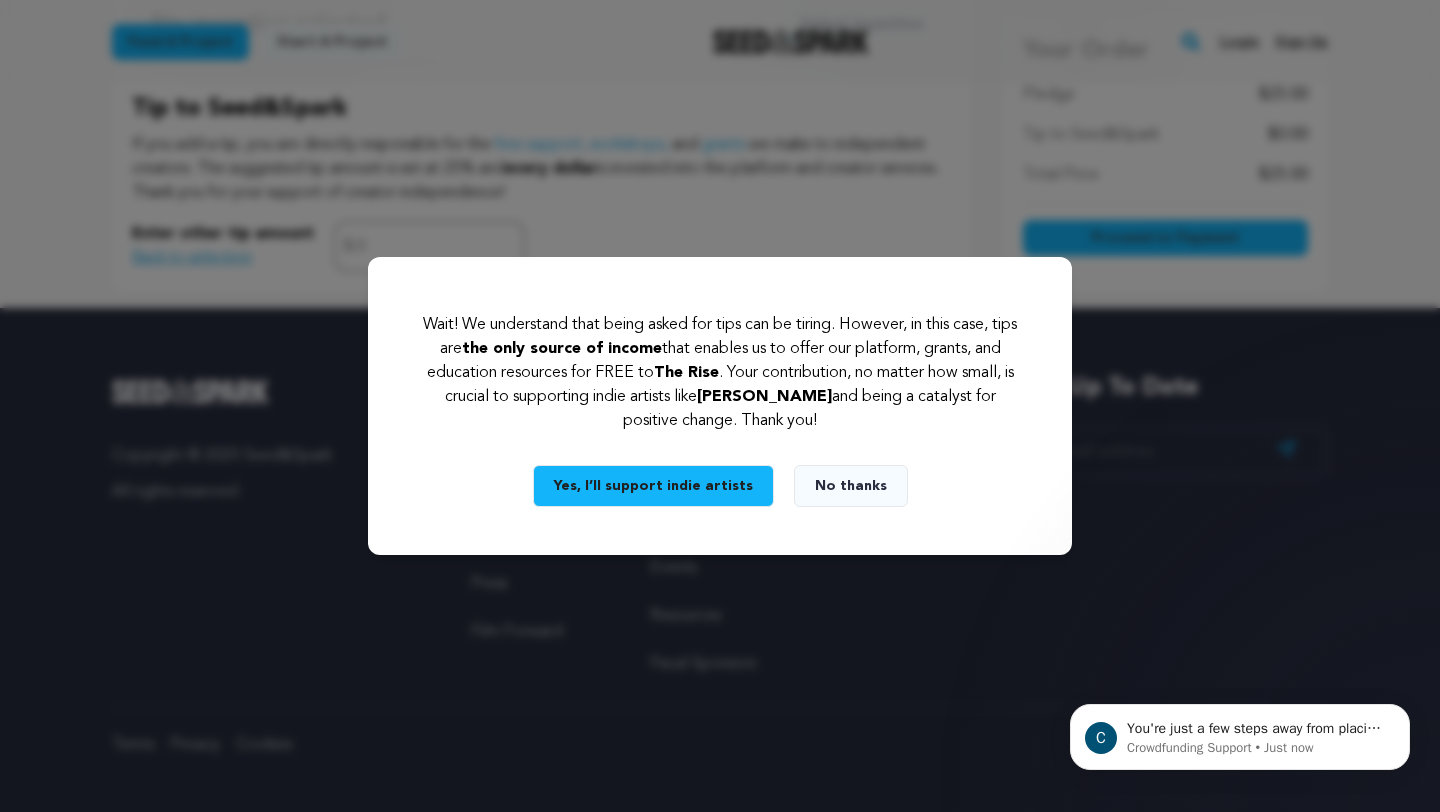 click on "Yes, I’ll support indie artists" at bounding box center [653, 486] 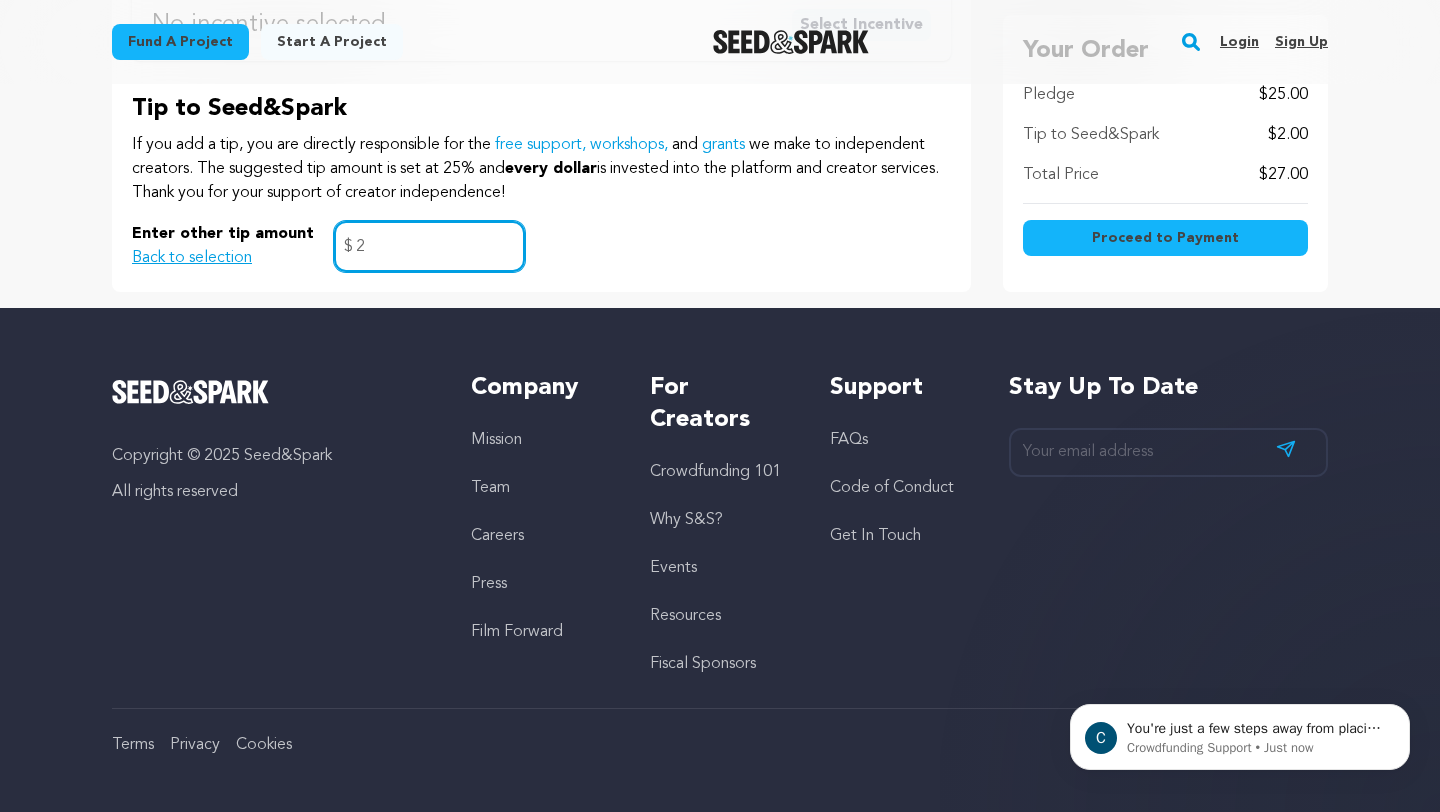 type on "2" 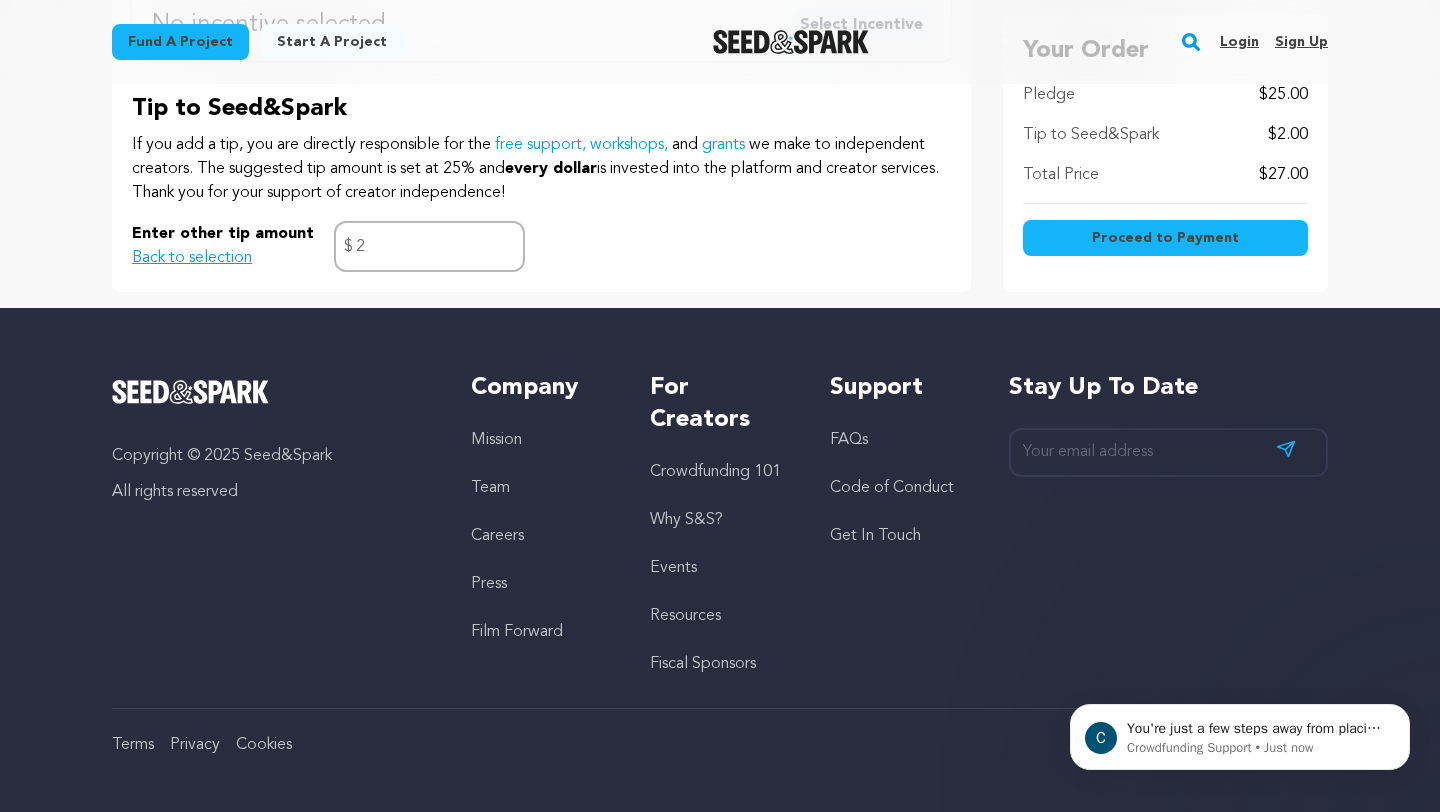 click on "Project details
Checkout
1
Select Incentive
2
Customize
3
Payment
4" at bounding box center [720, -146] 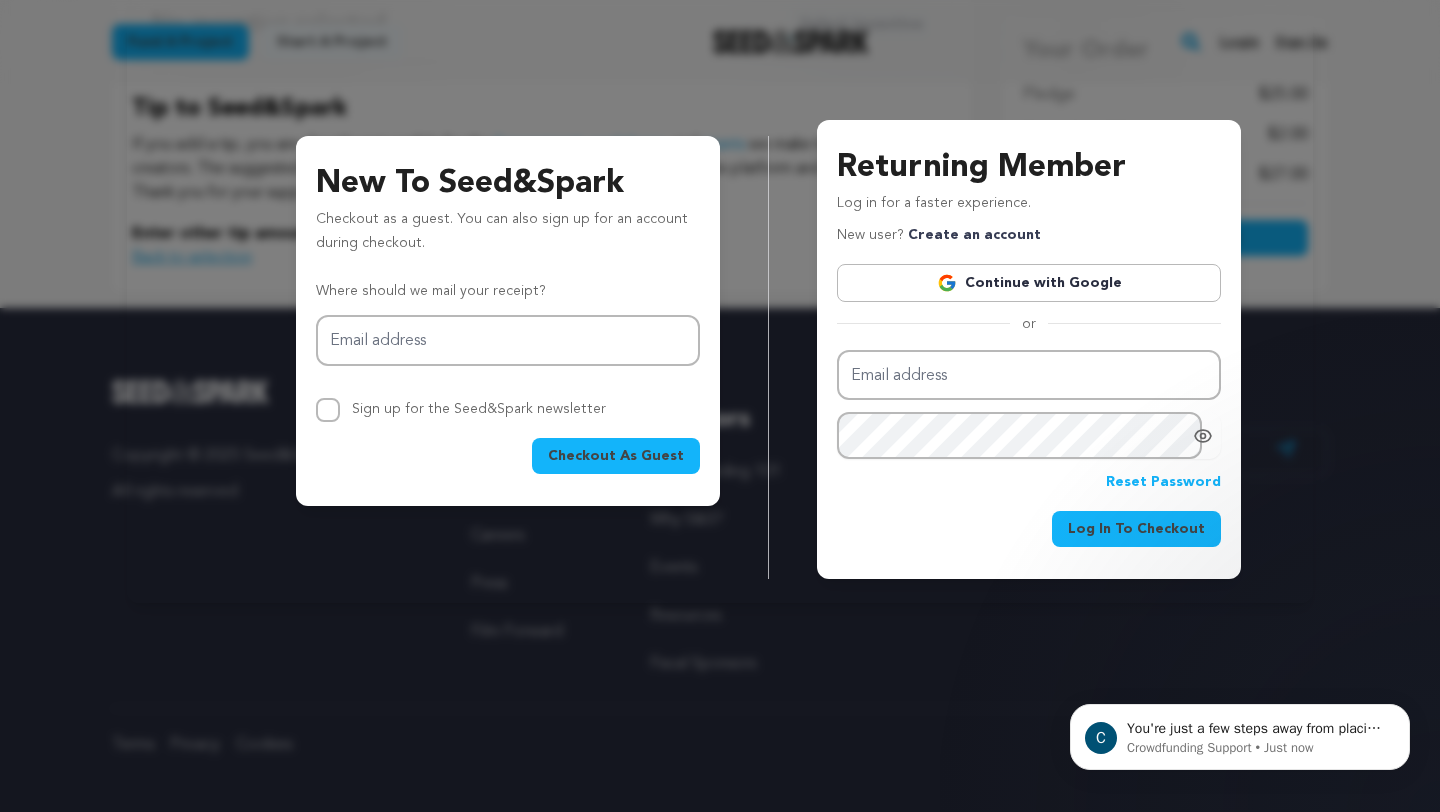click on "Returning Member
Log in for a faster experience.
New user?
Create
an account
Continue with Google
or
Email address
Password
Reset
Password" at bounding box center (1028, 357) 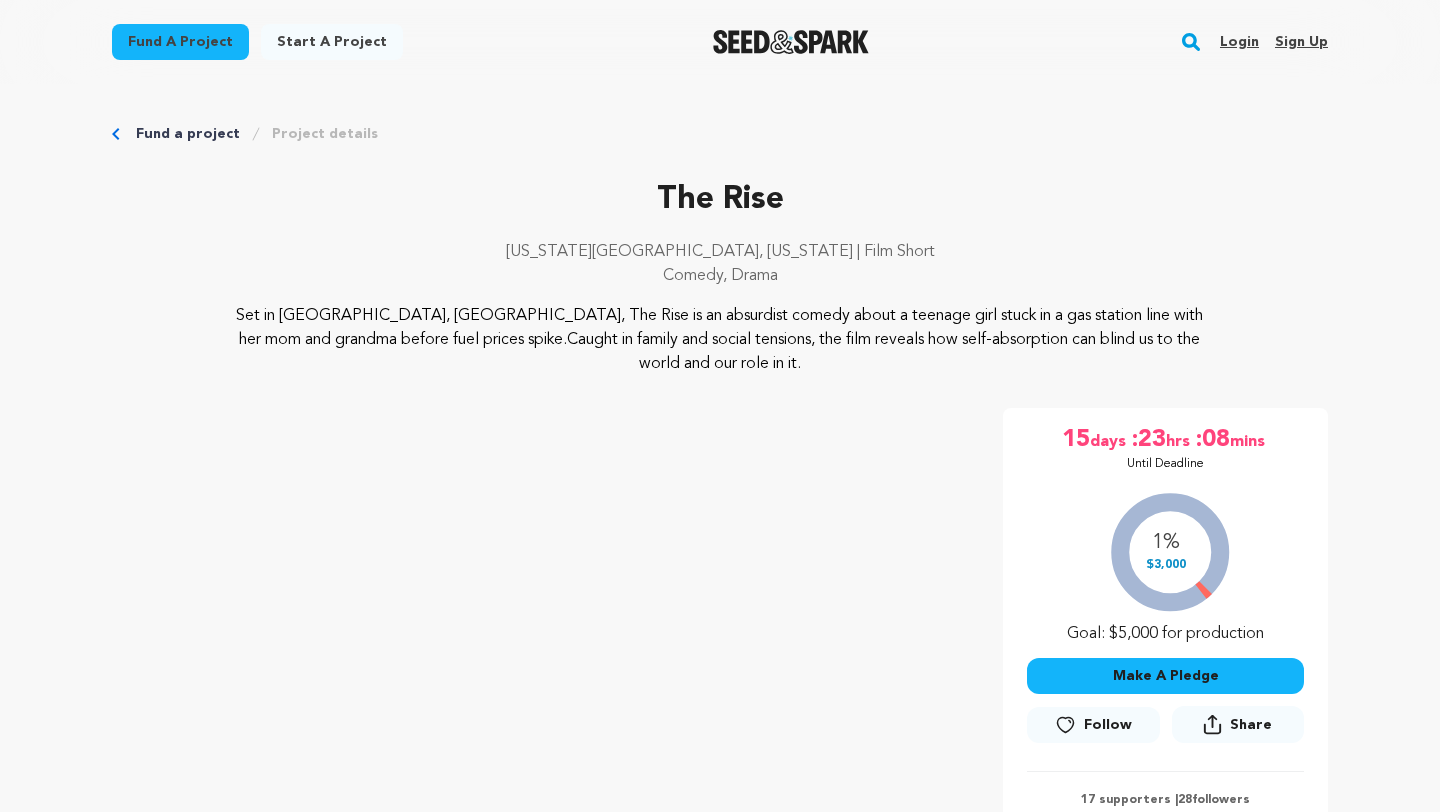 scroll, scrollTop: 511, scrollLeft: 0, axis: vertical 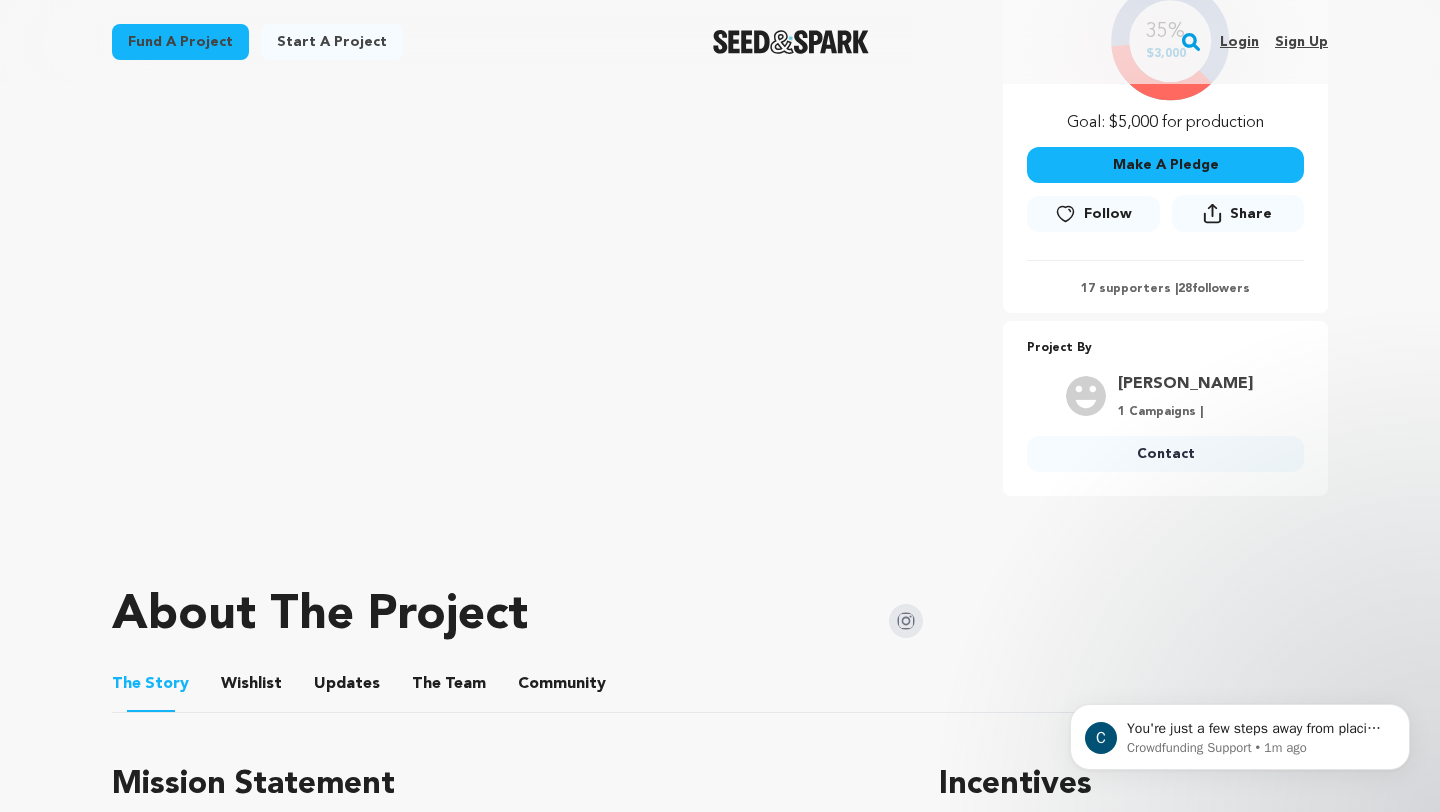 click on "Make A Pledge" at bounding box center [1165, 165] 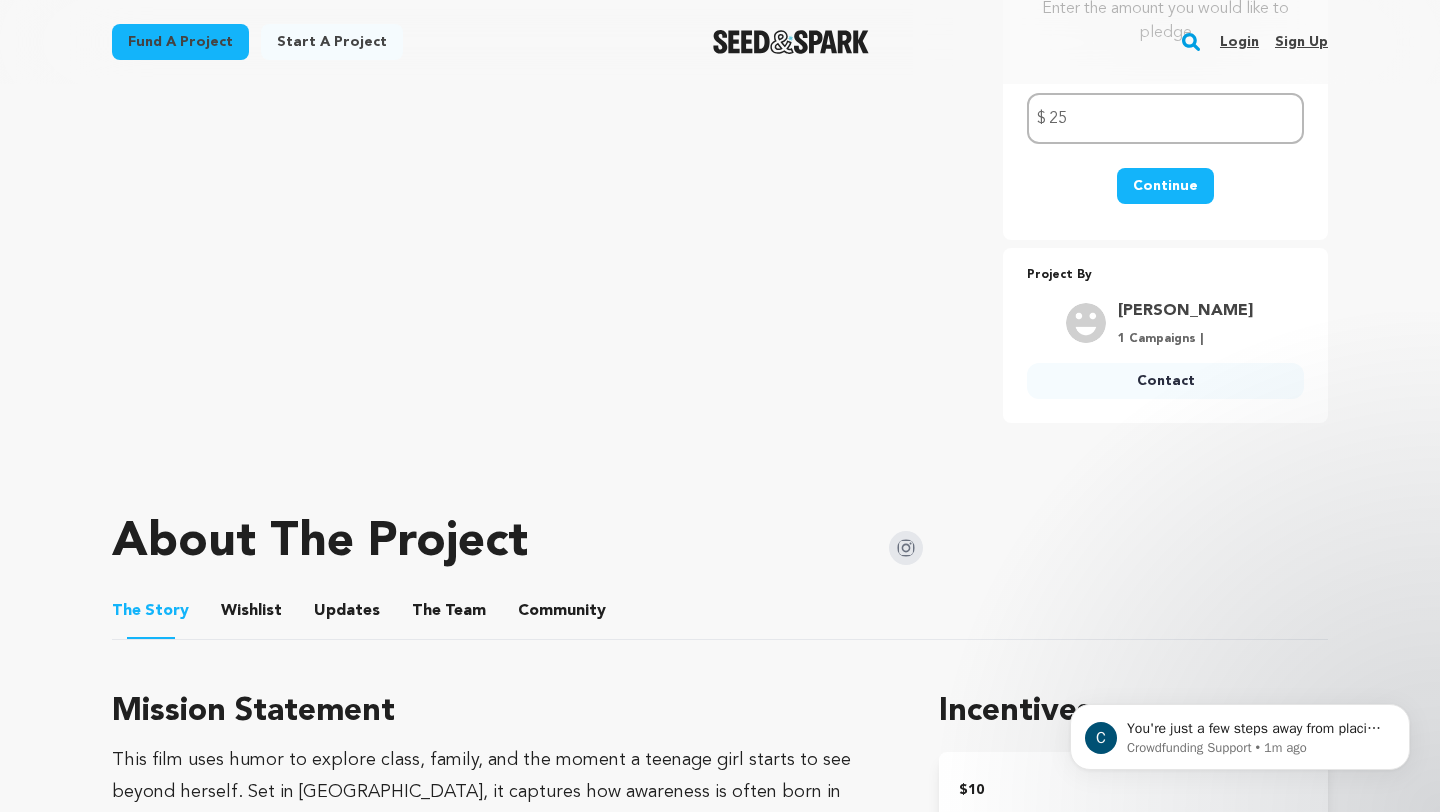 click on "Continue" at bounding box center (1165, 186) 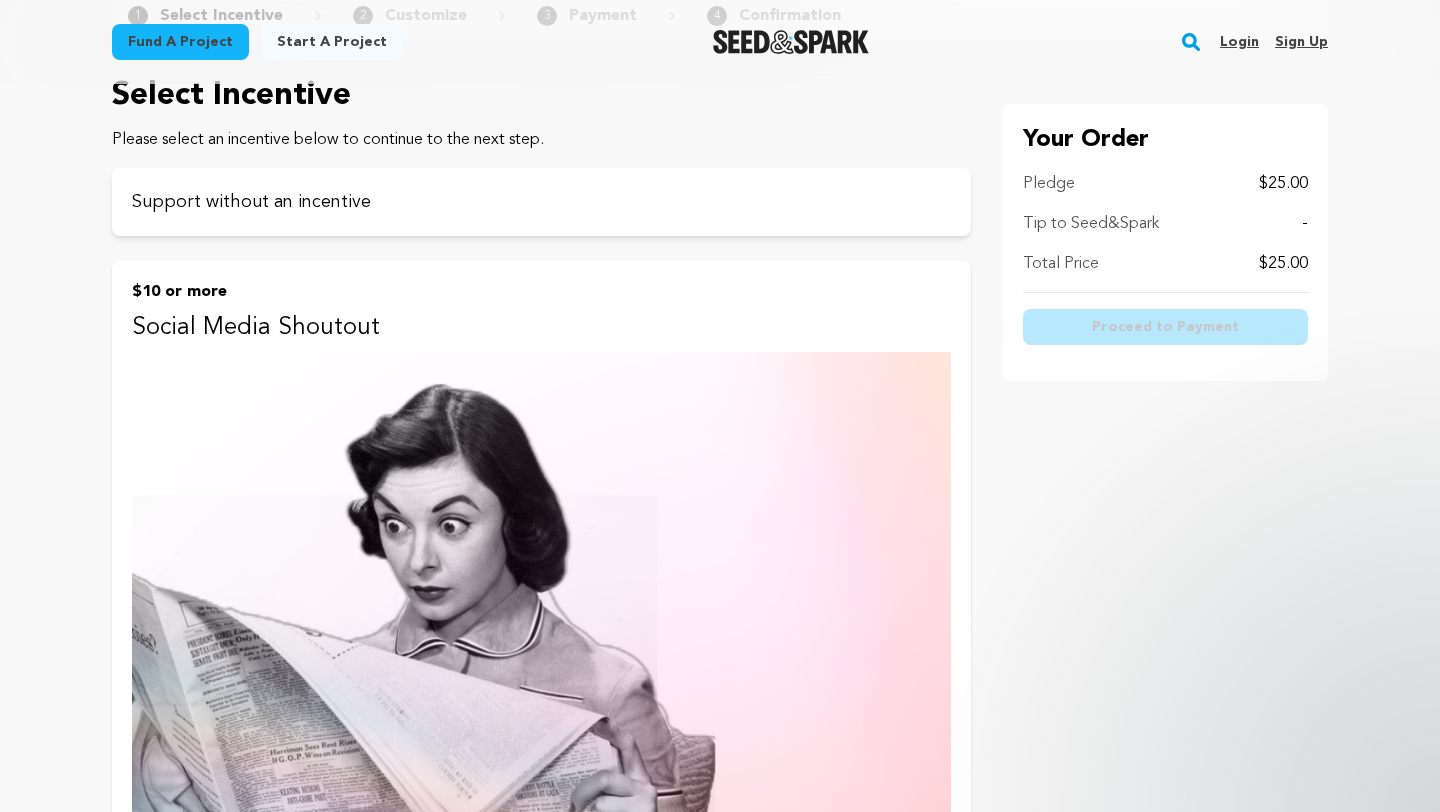 scroll, scrollTop: 217, scrollLeft: 0, axis: vertical 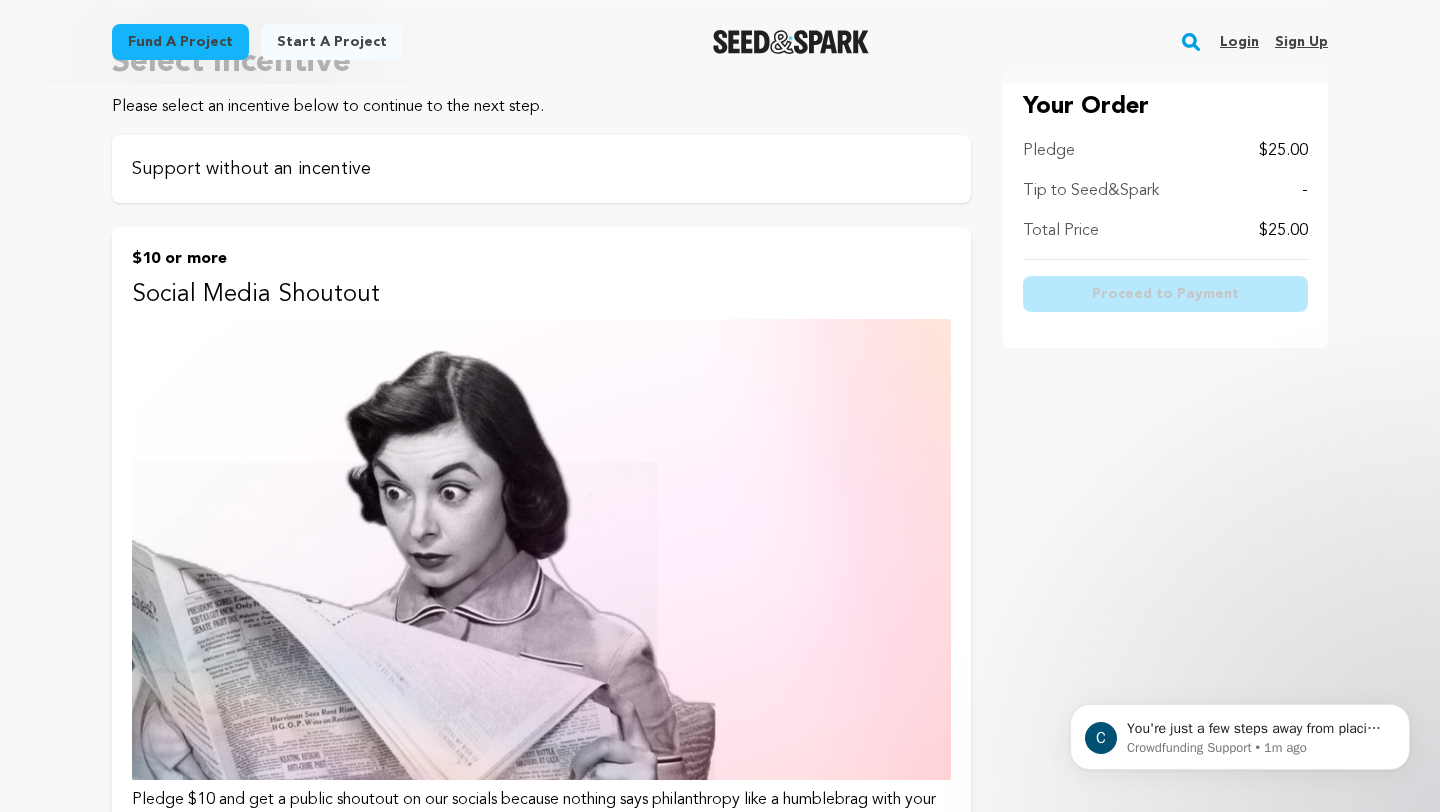click on "Support without an incentive" at bounding box center [541, 169] 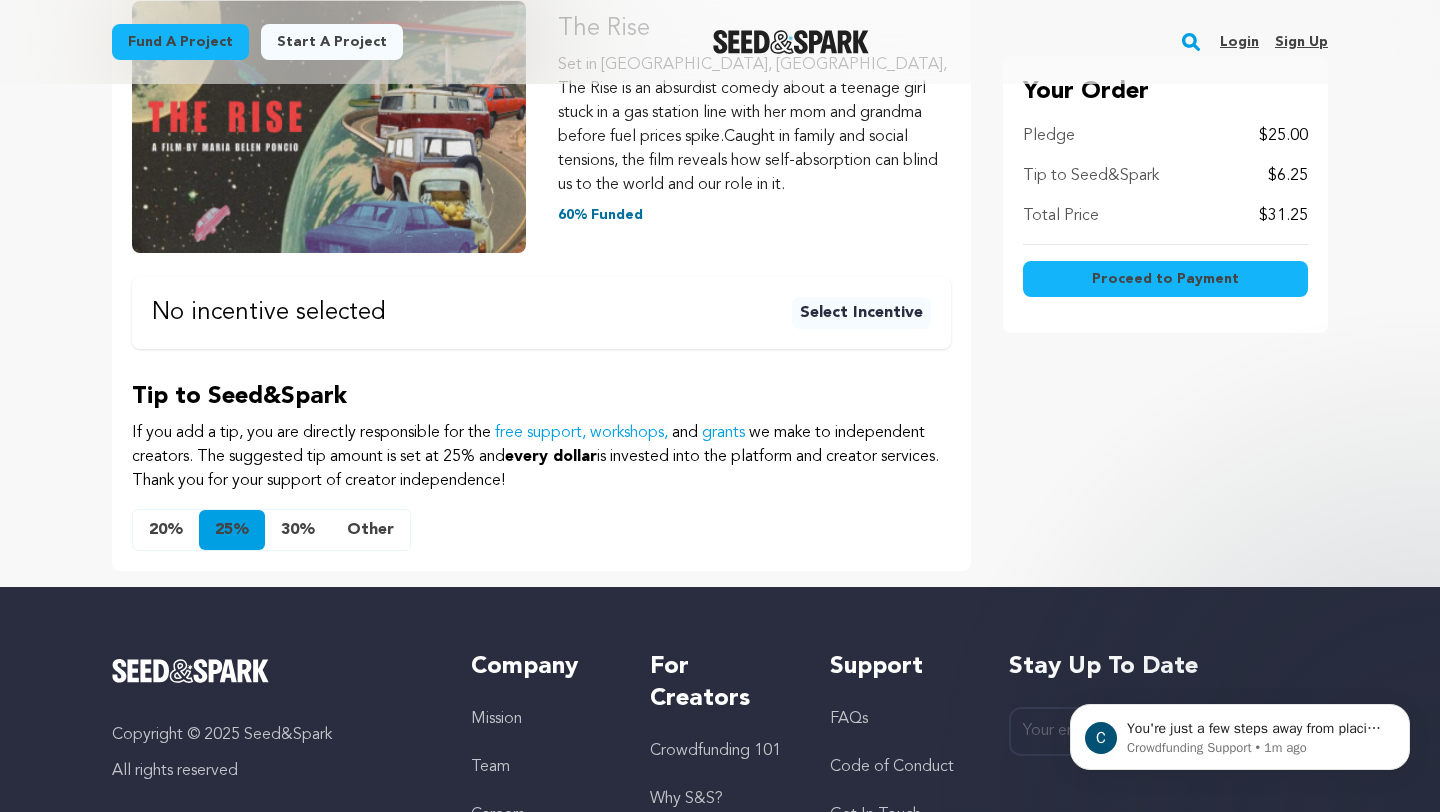 scroll, scrollTop: 491, scrollLeft: 0, axis: vertical 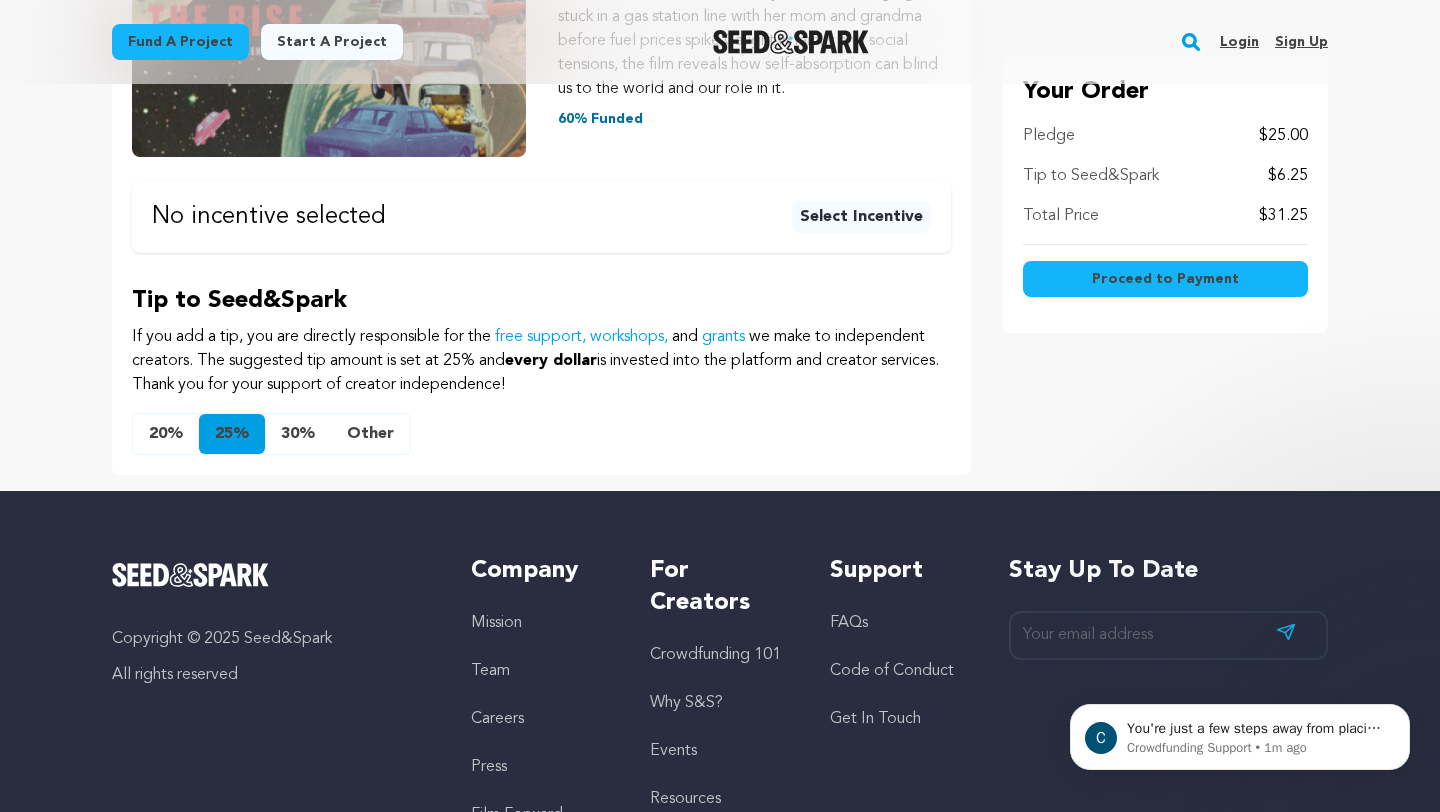 click on "Other" at bounding box center (370, 434) 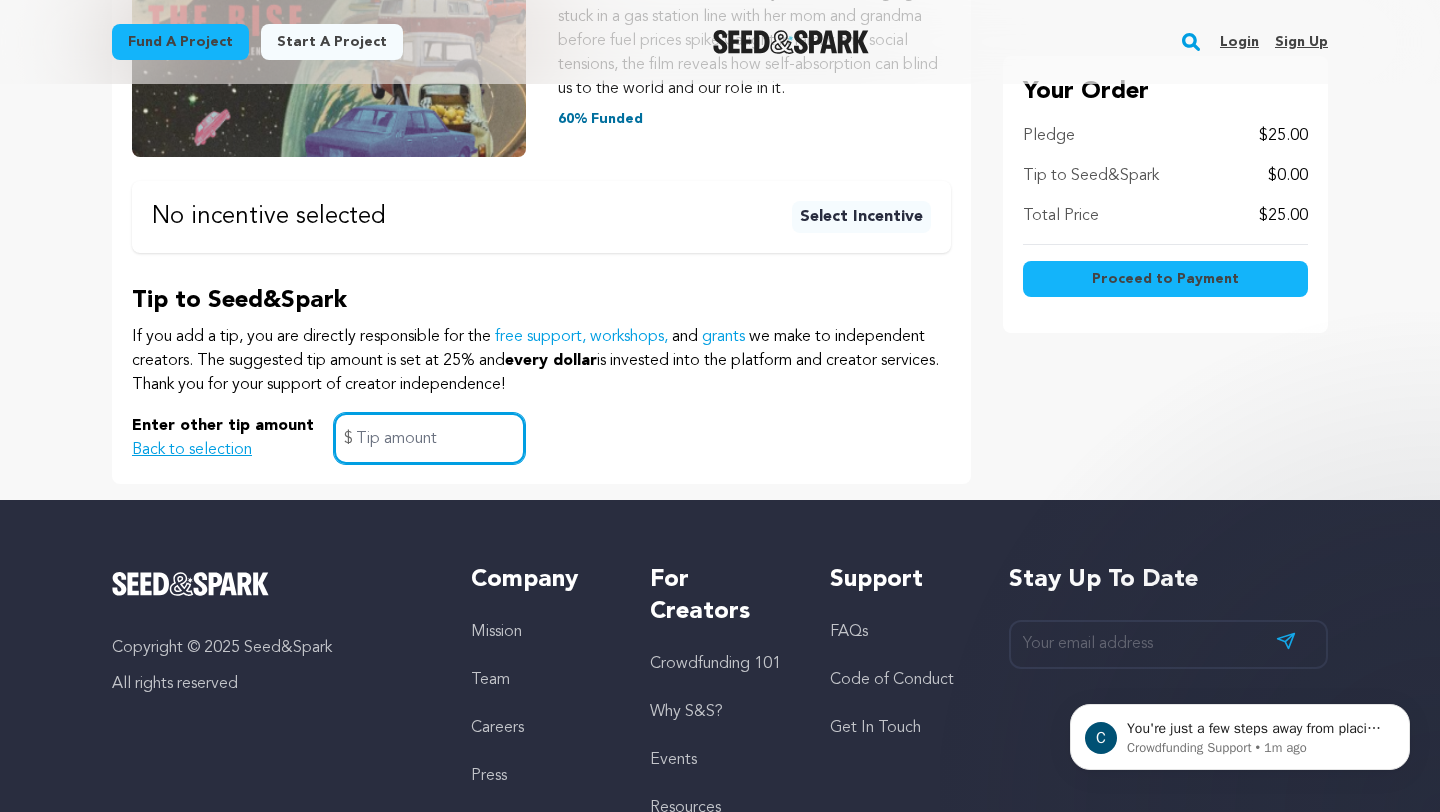 click at bounding box center [429, 438] 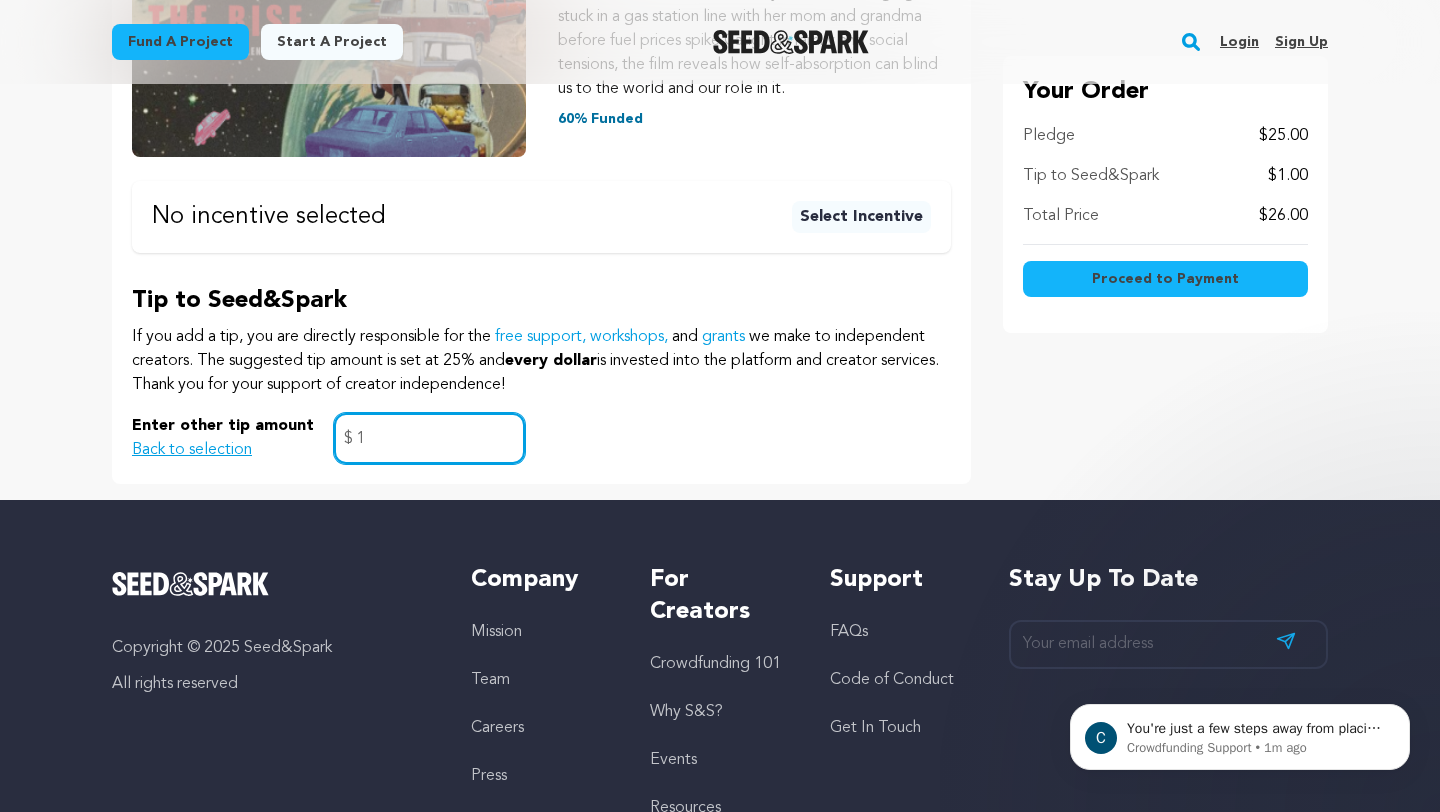 type on "1" 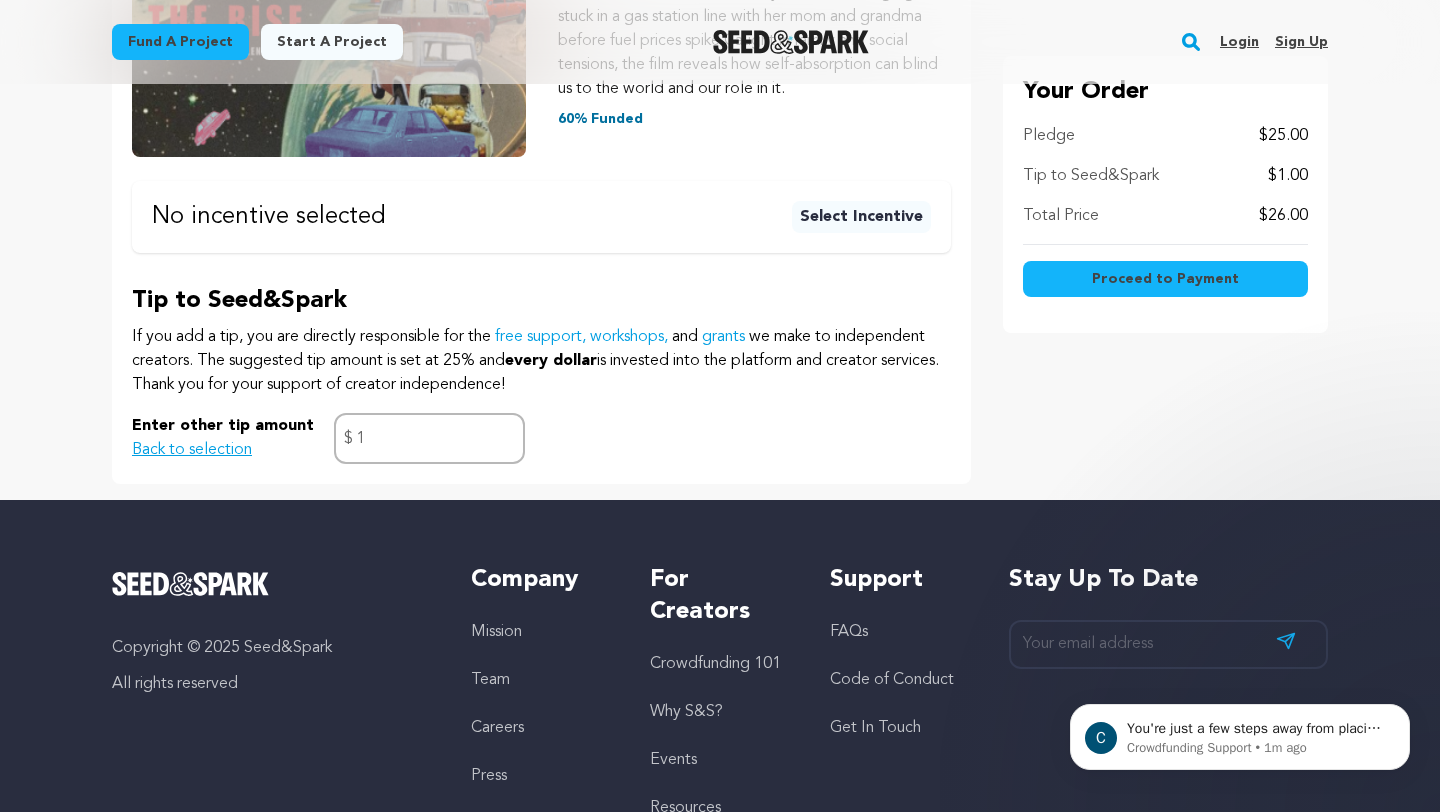 click on "Tip to Seed&Spark
If you add a tip, you are directly responsible for the
free support, workshops,
and
grants
we make to
independent creators. The suggested tip amount is set at 25% and   every dollar   is invested into the platform
and creator services. Thank you for your support of creator independence!
20%
25%
30%
Other
1 $" at bounding box center [541, 374] 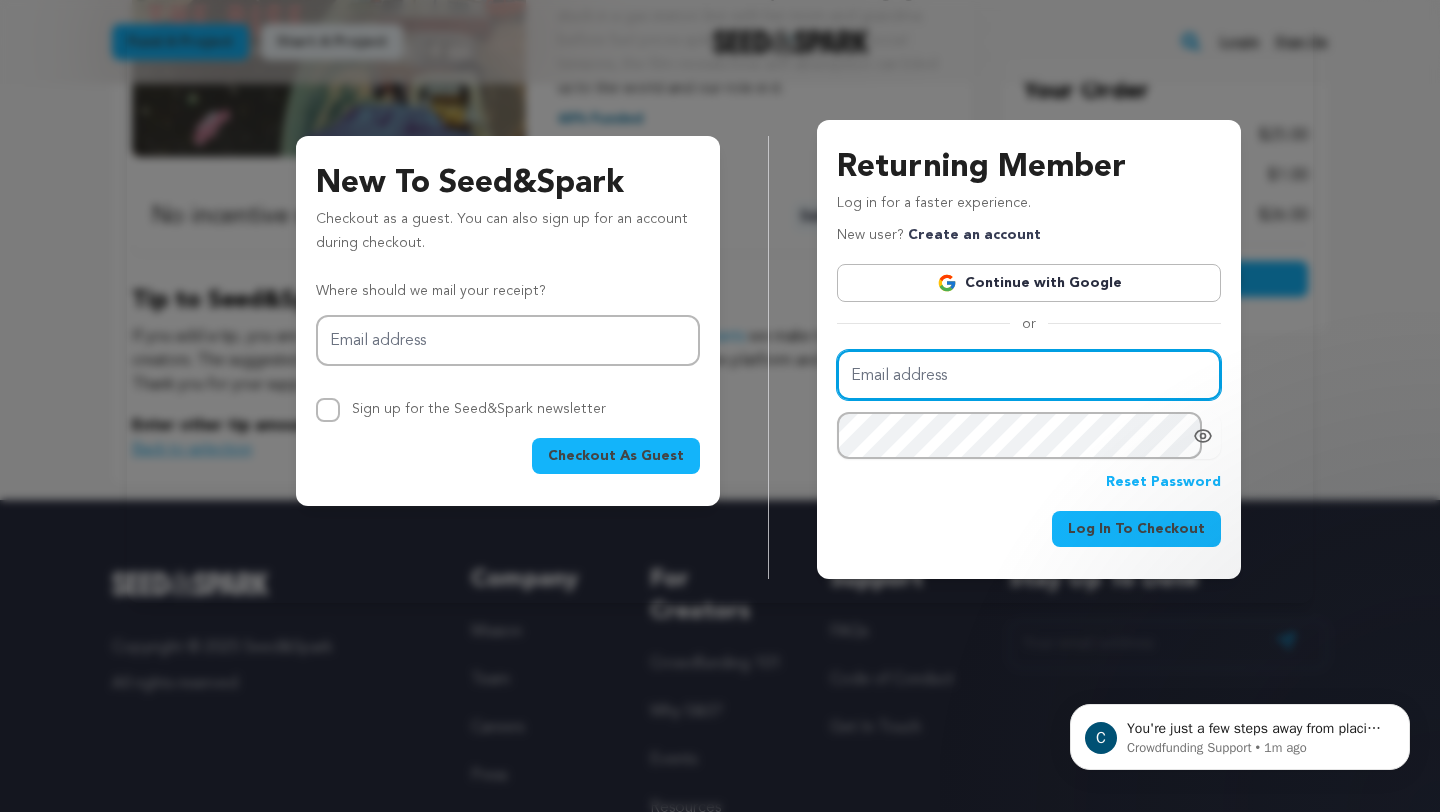 click on "Email address" at bounding box center (1029, 375) 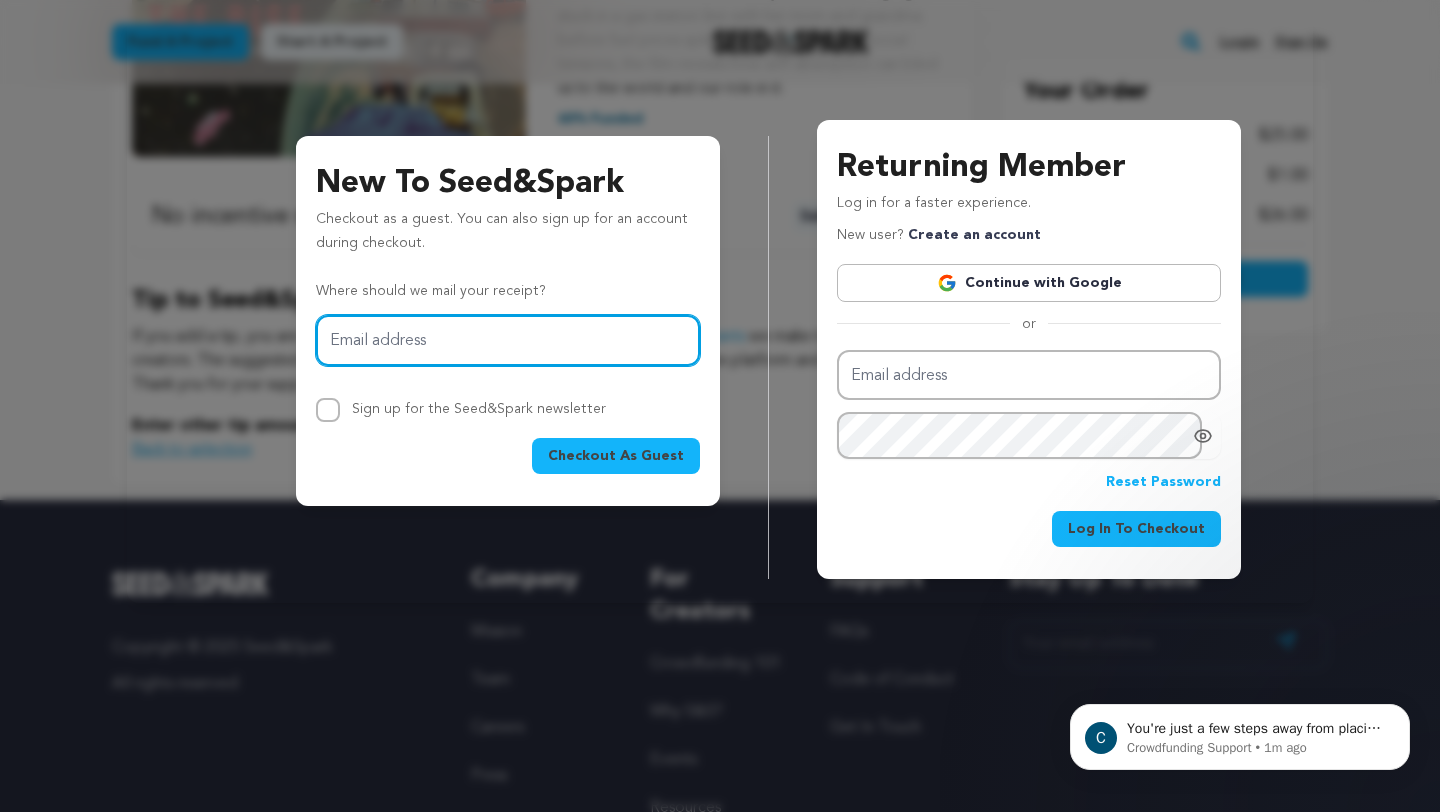 click on "Email address" at bounding box center [508, 340] 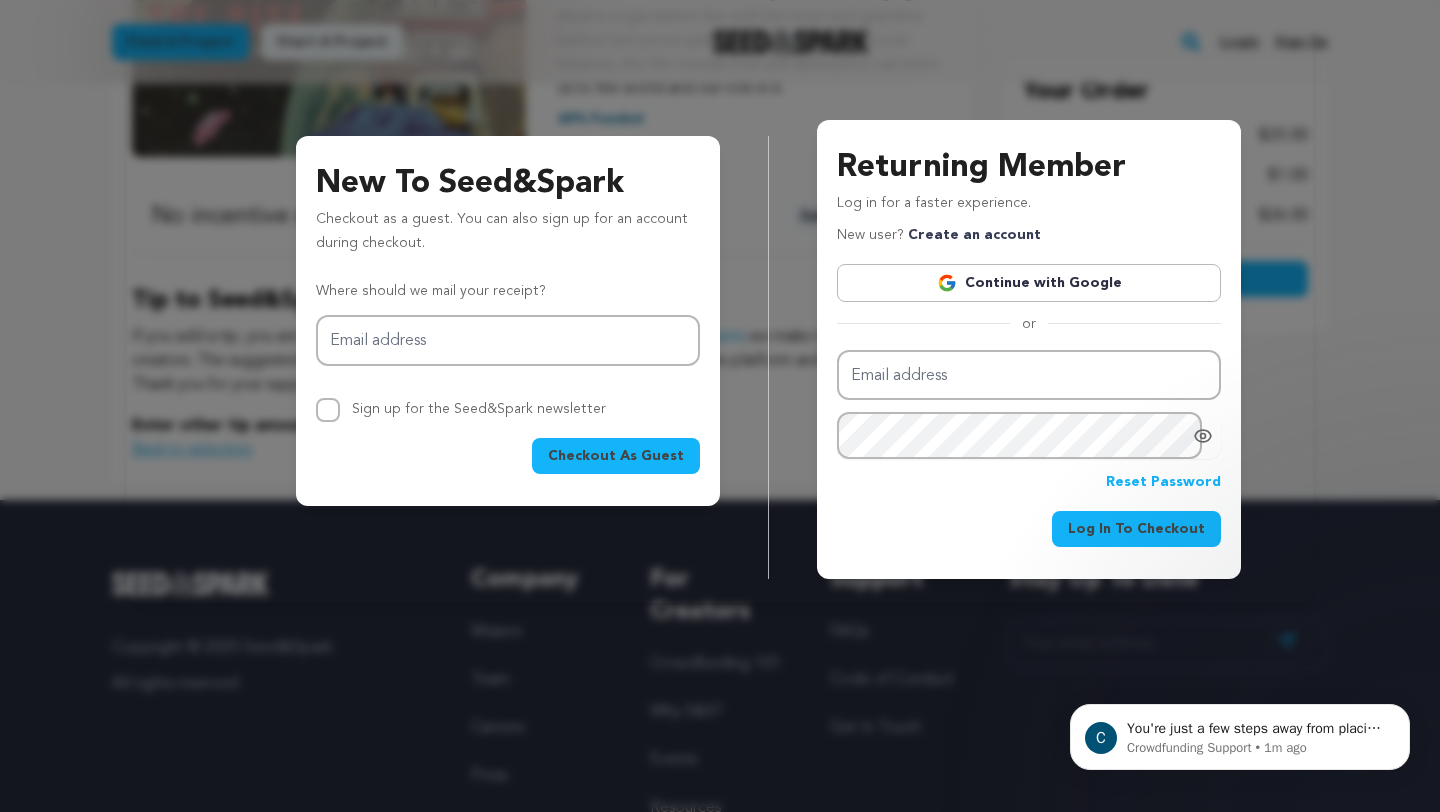 click on "Checkout As Guest" at bounding box center (616, 456) 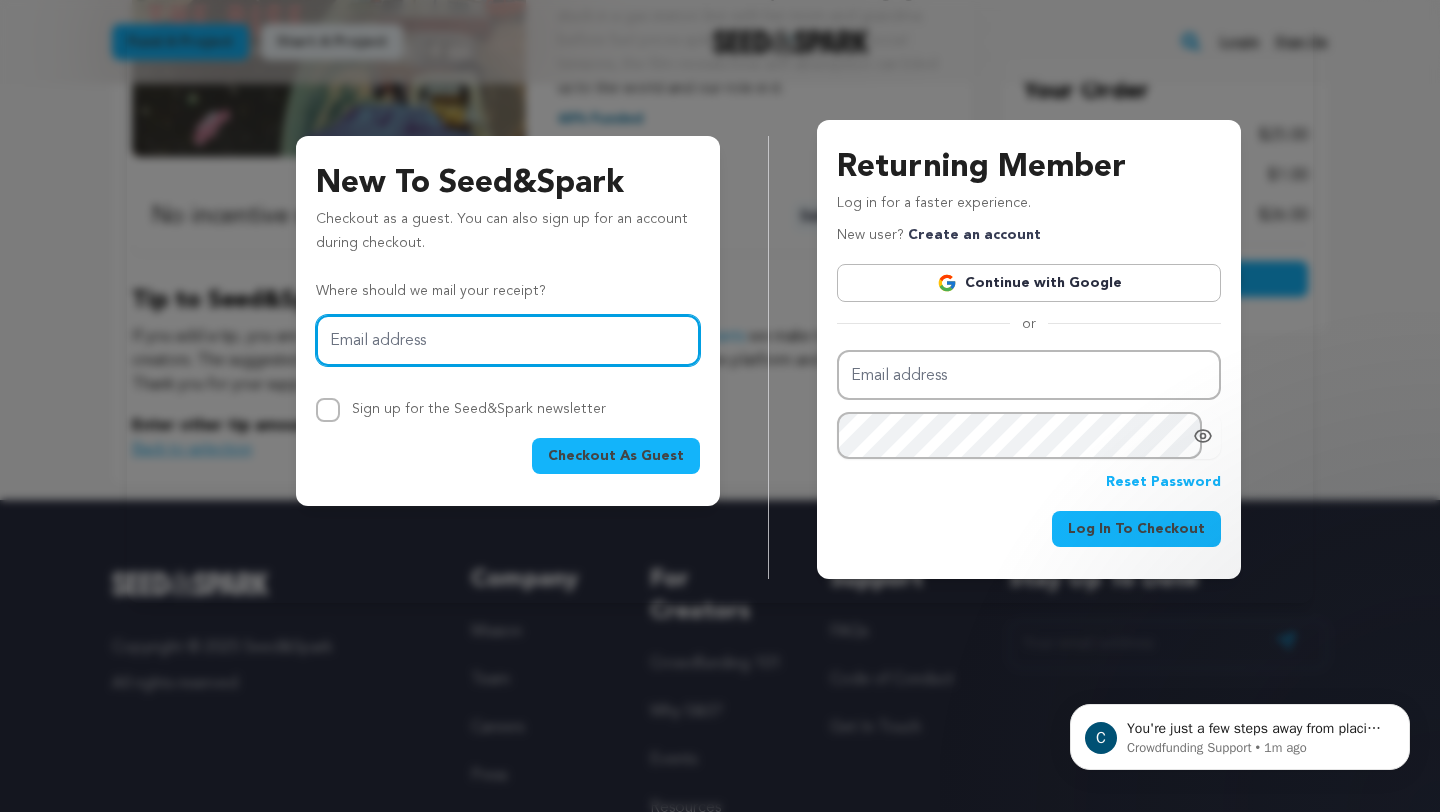 click on "Email address" at bounding box center (508, 340) 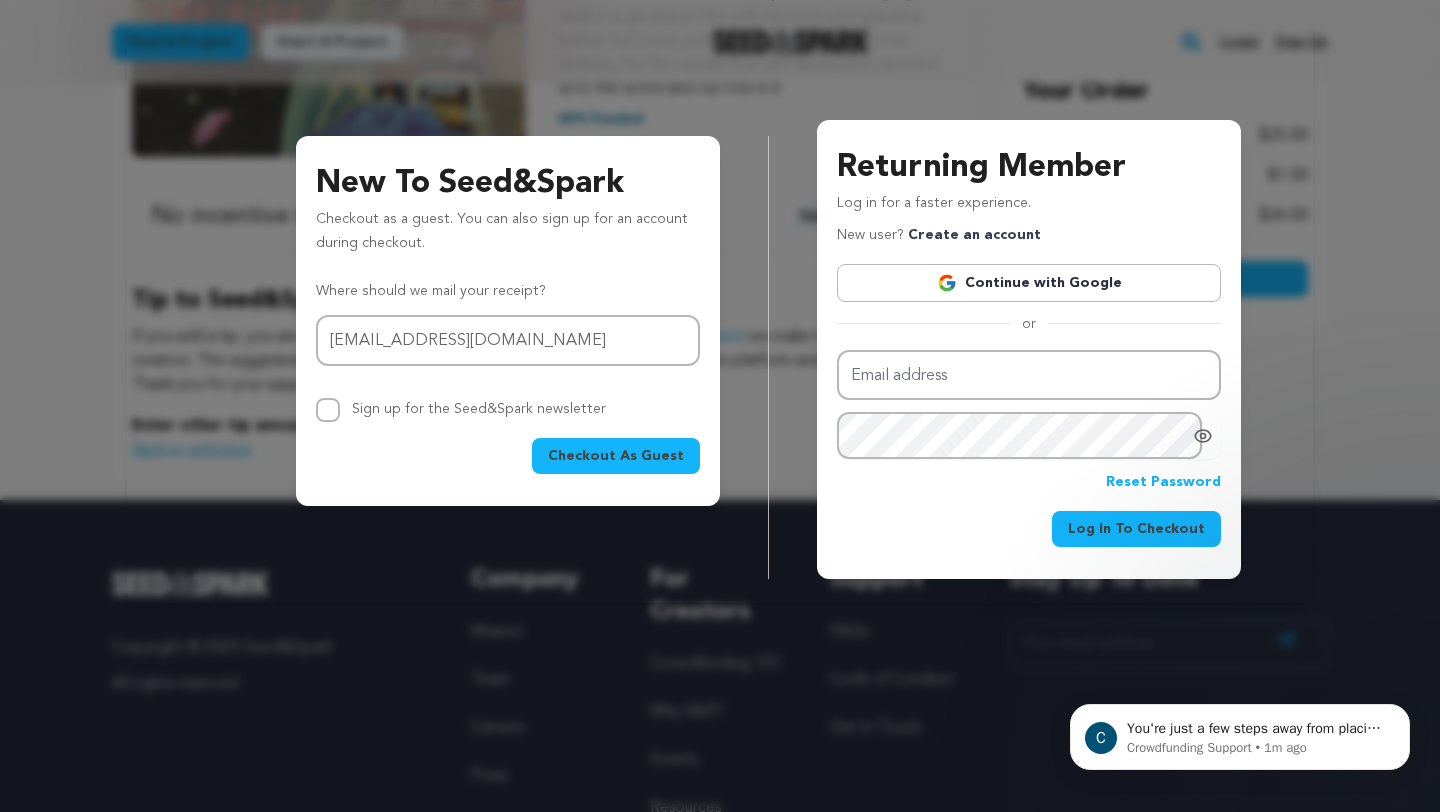 click on "Checkout As Guest" at bounding box center [616, 456] 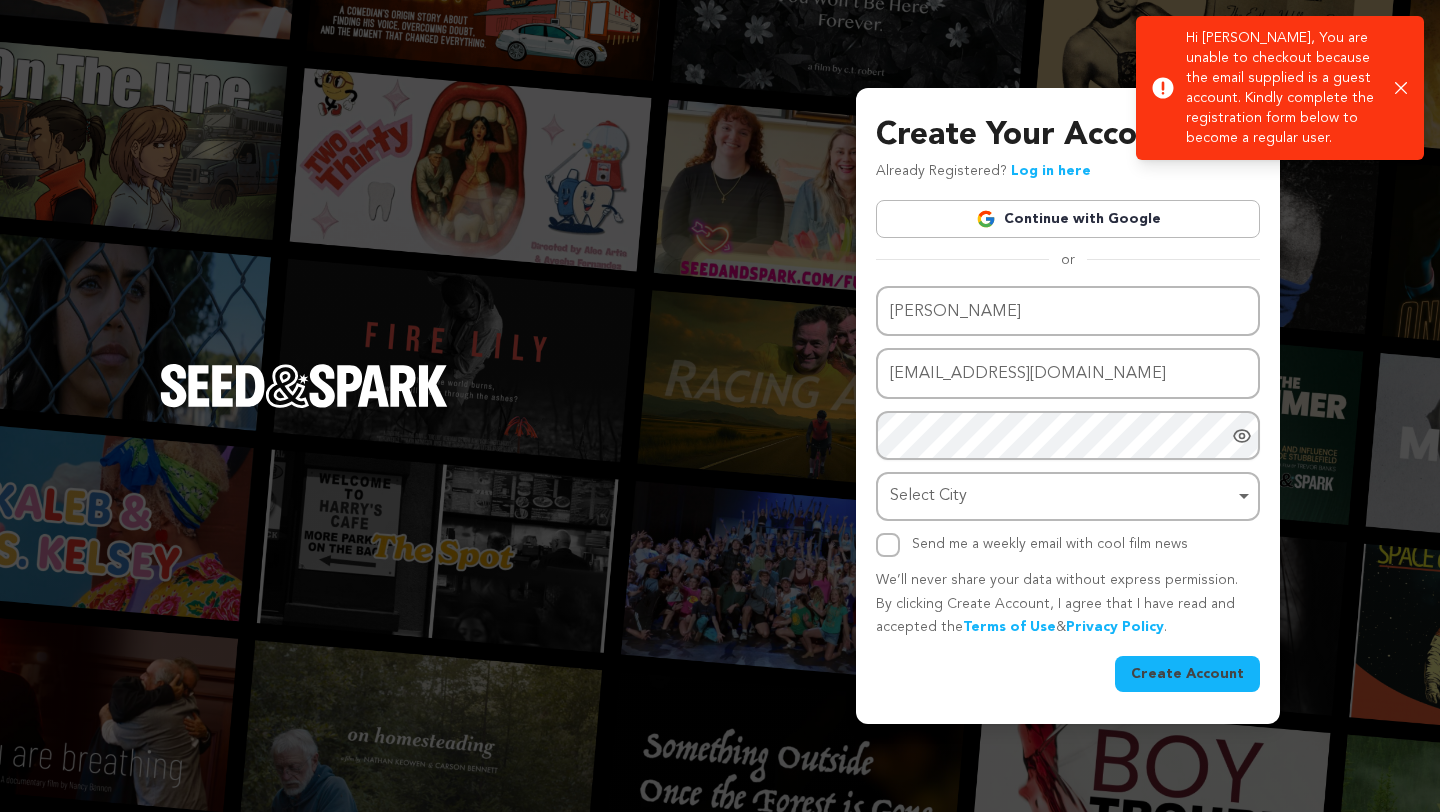 scroll, scrollTop: 0, scrollLeft: 0, axis: both 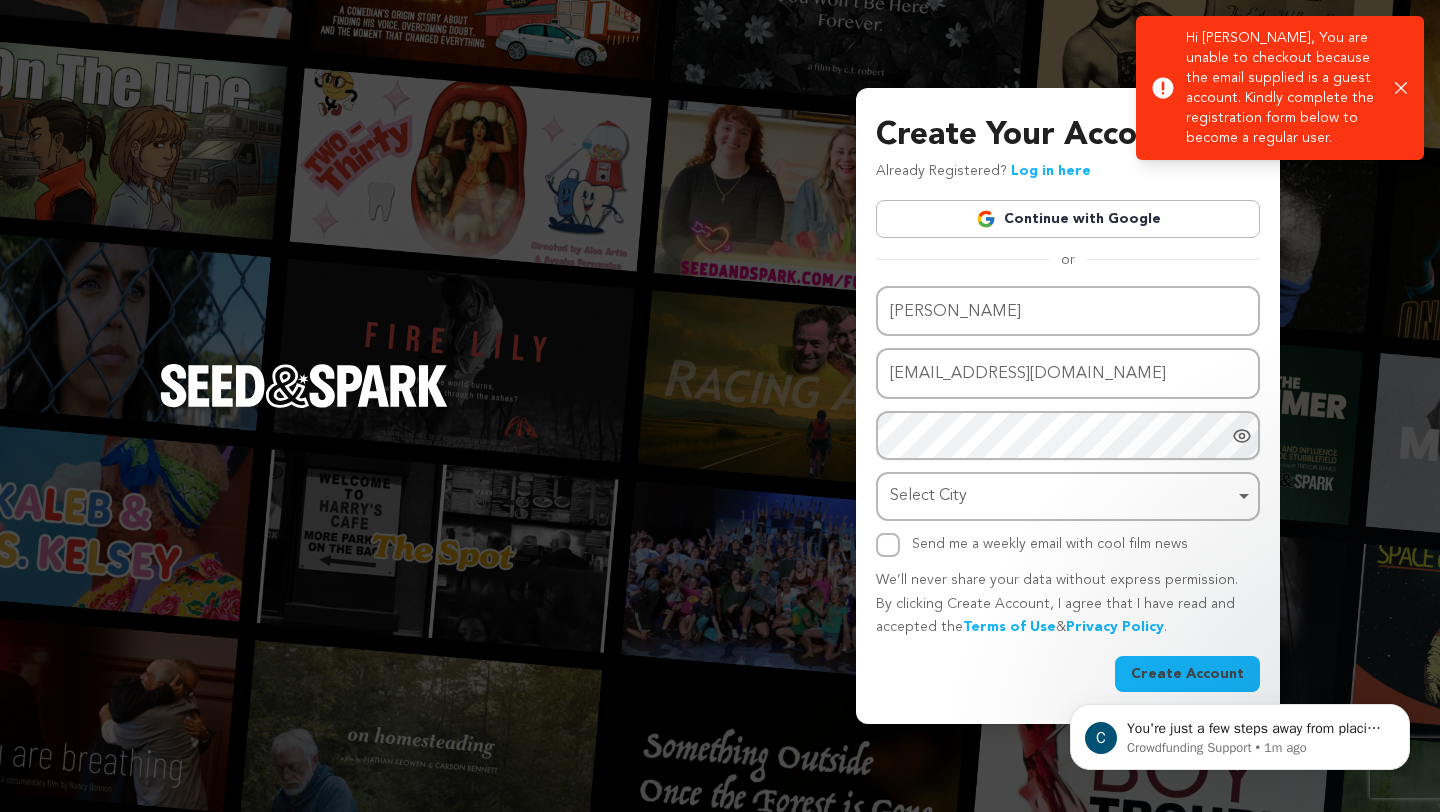 click 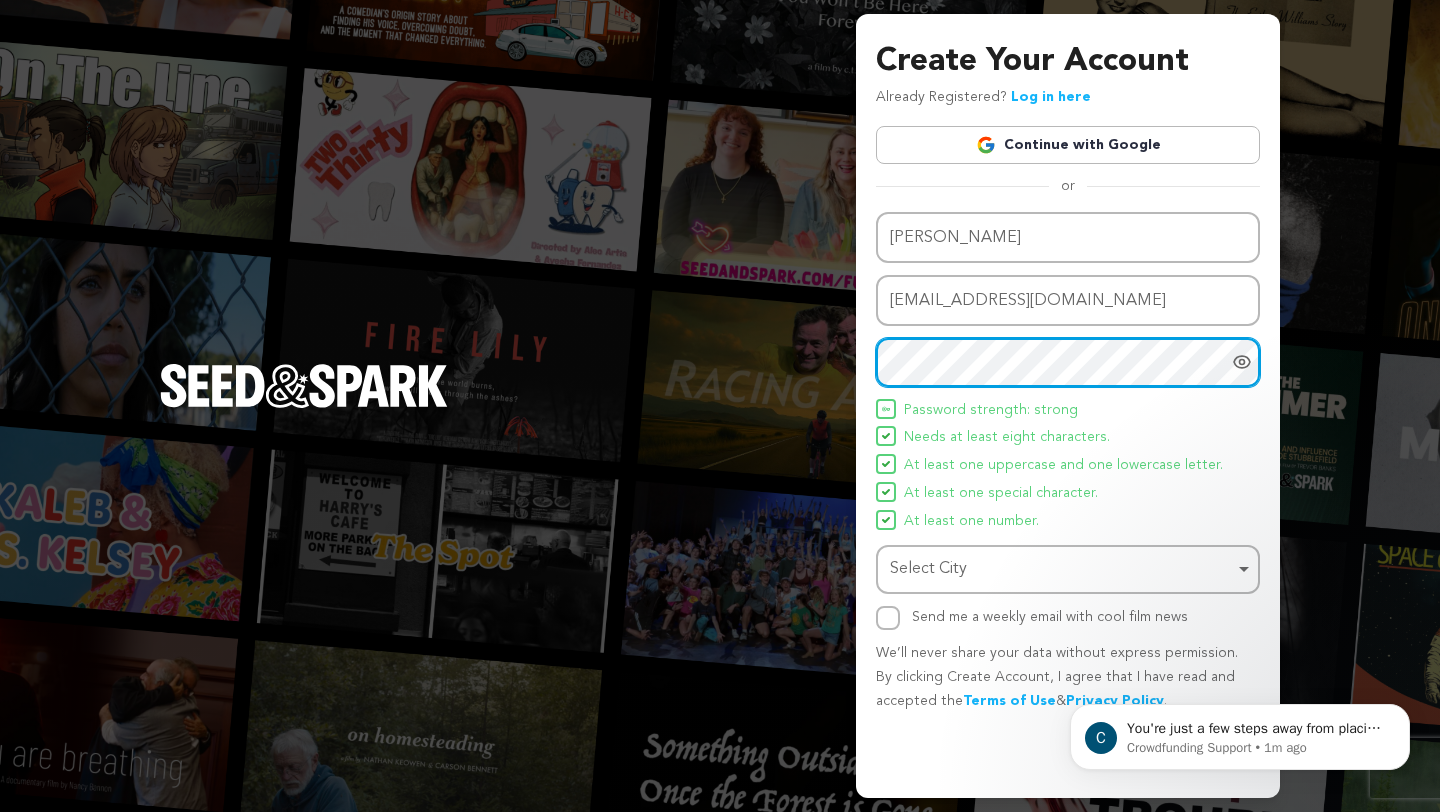 click on "Select City Remove item" at bounding box center (1062, 569) 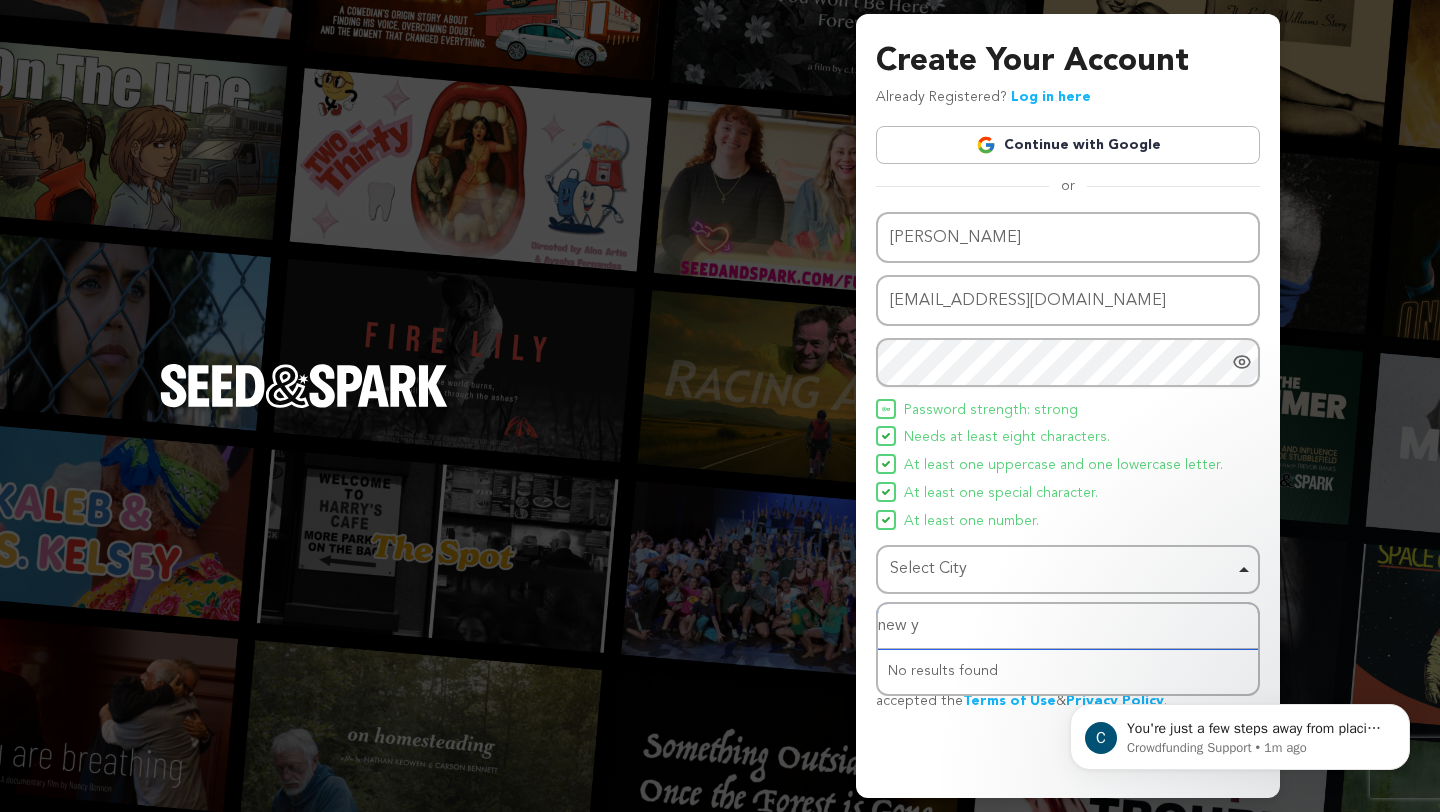 type on "new yo" 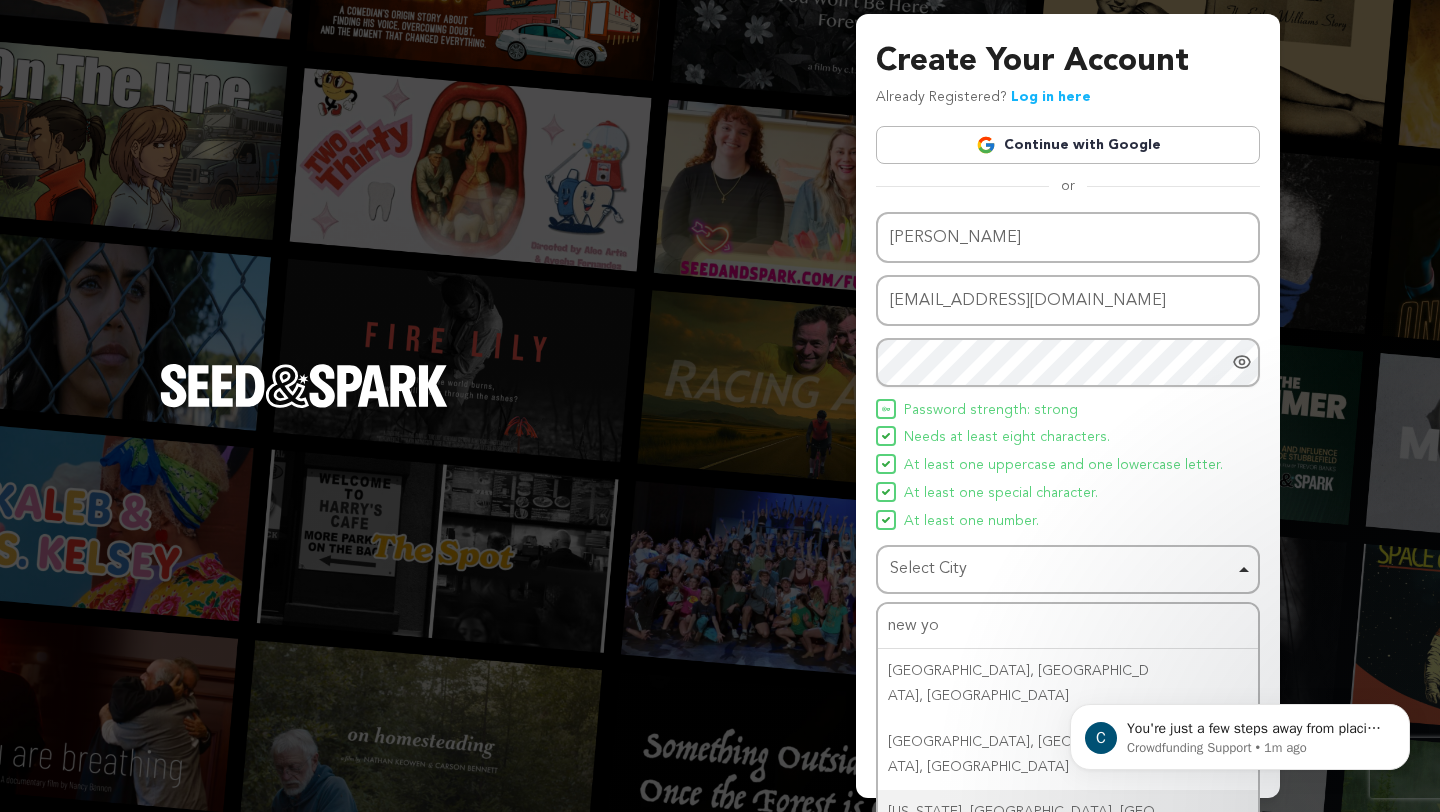 type 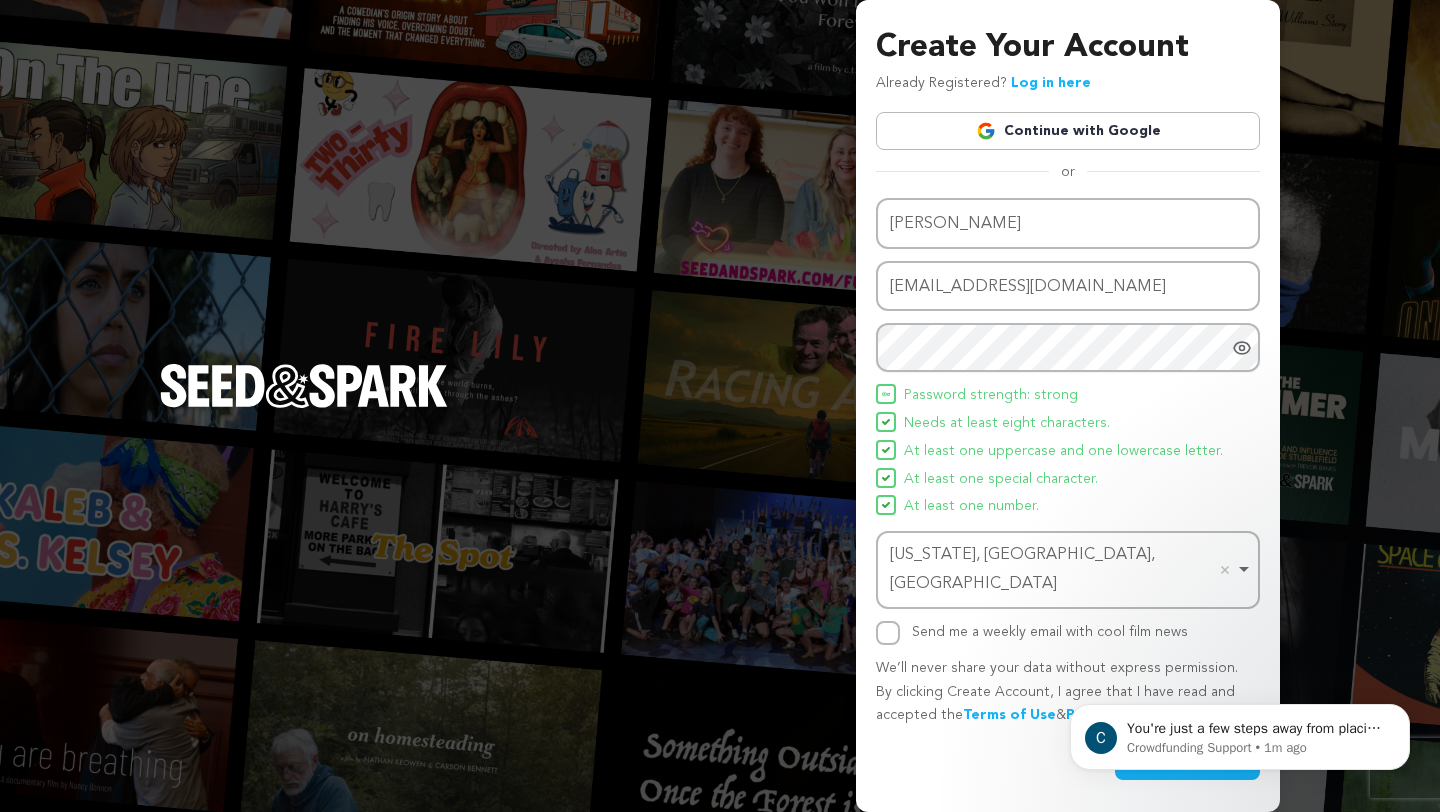 click on "We’ll never share your data without express permission.
By clicking Create Account, I agree that I have read and accepted the
Terms of
Use  &
Privacy
Policy ." at bounding box center (1068, 692) 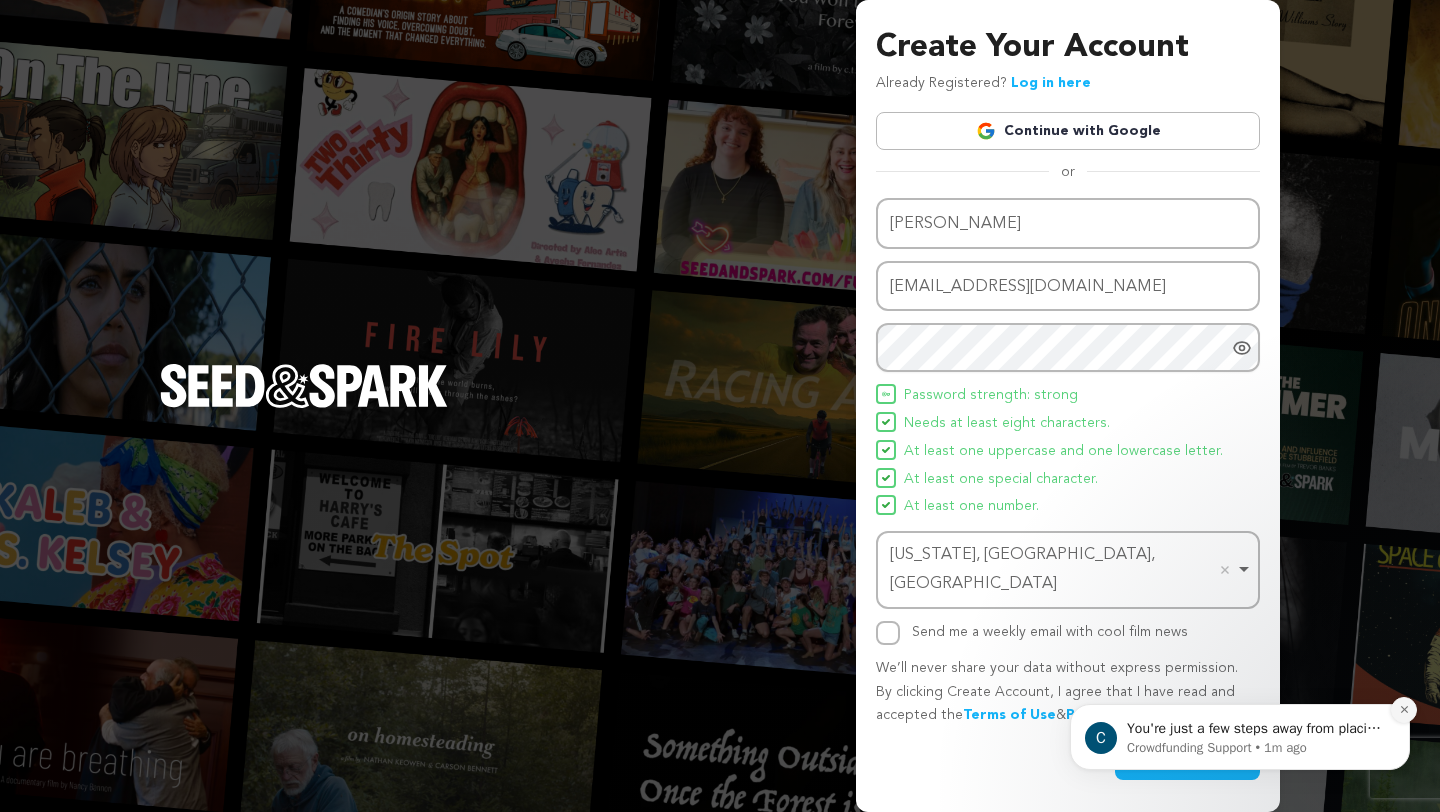 click 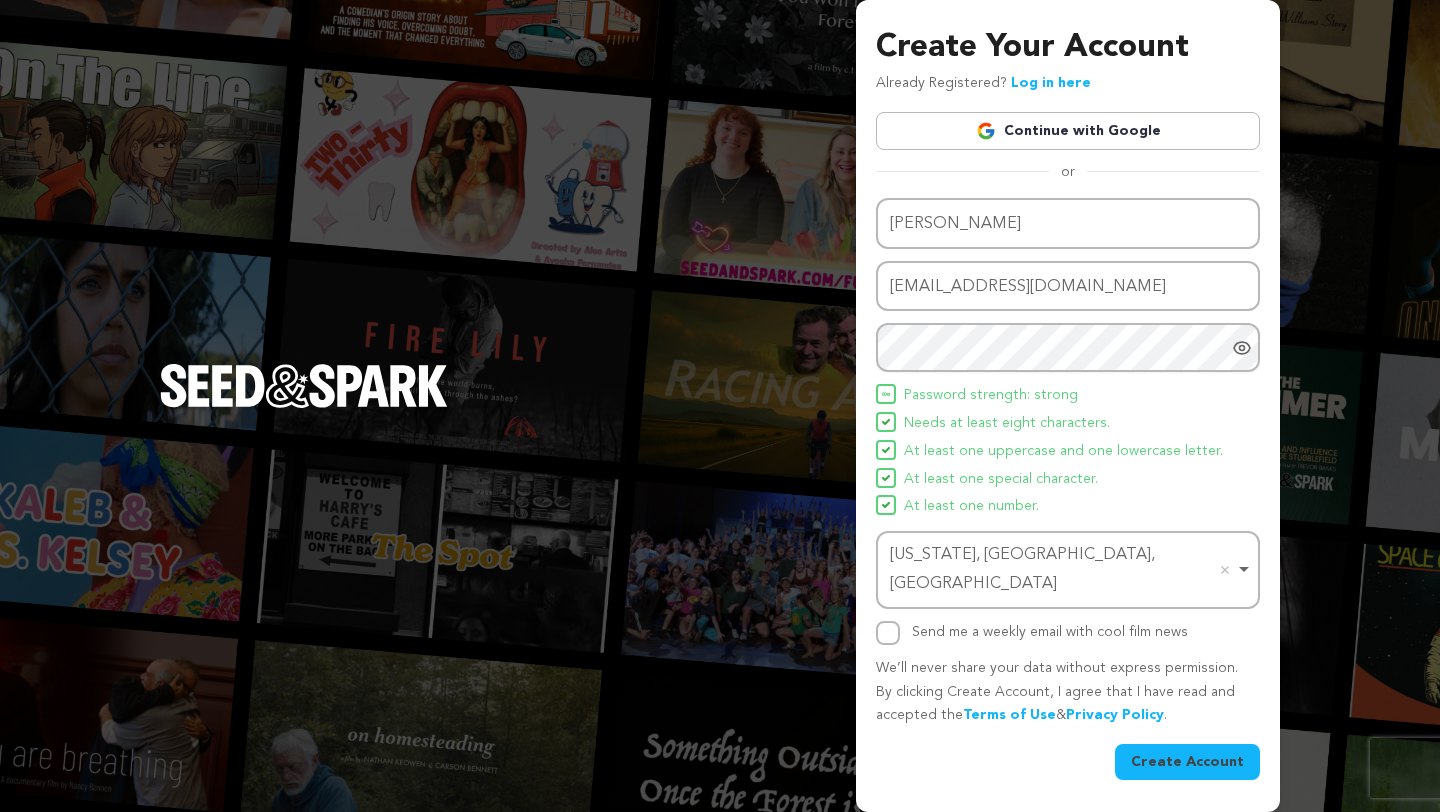 click on "Create Account" at bounding box center [1187, 762] 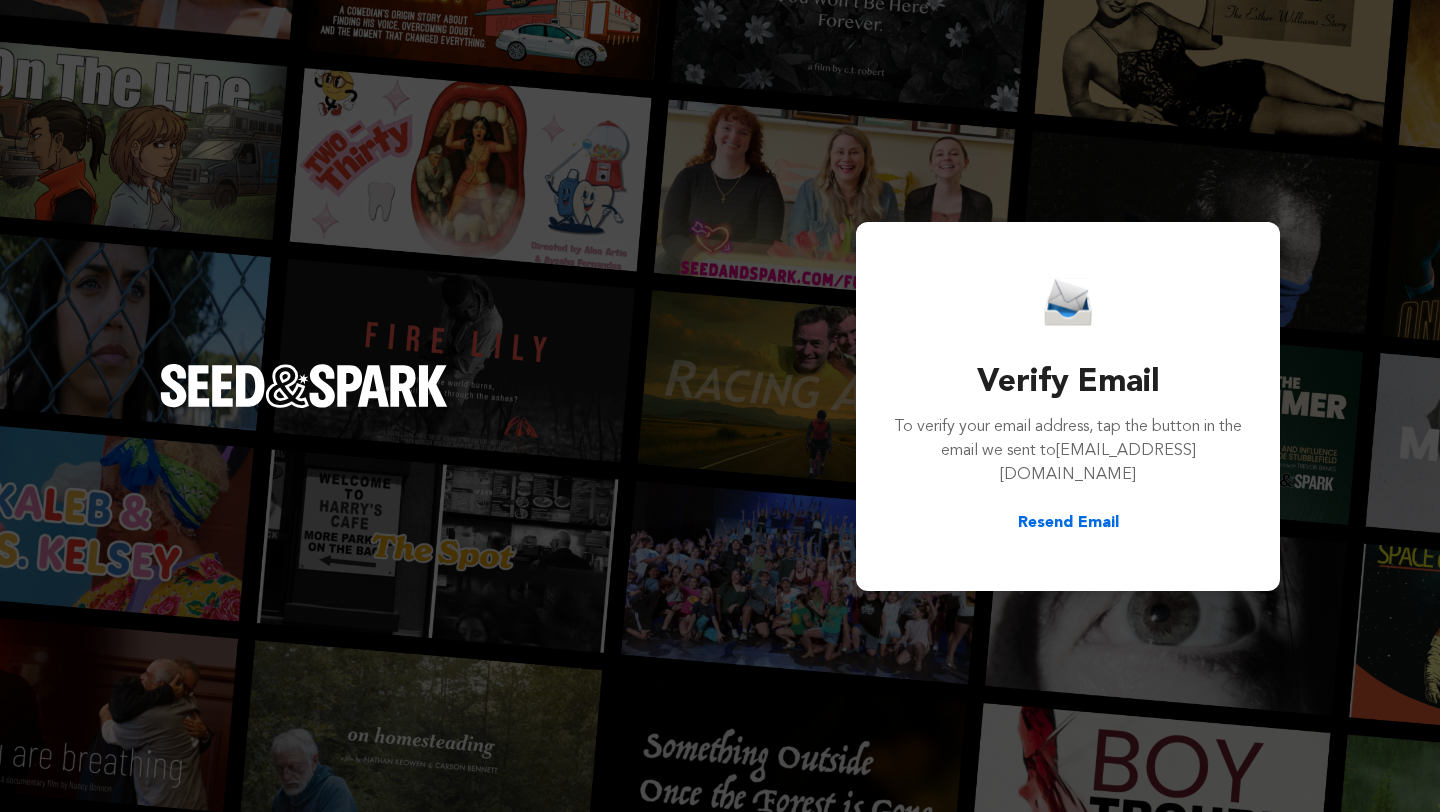 scroll, scrollTop: 0, scrollLeft: 0, axis: both 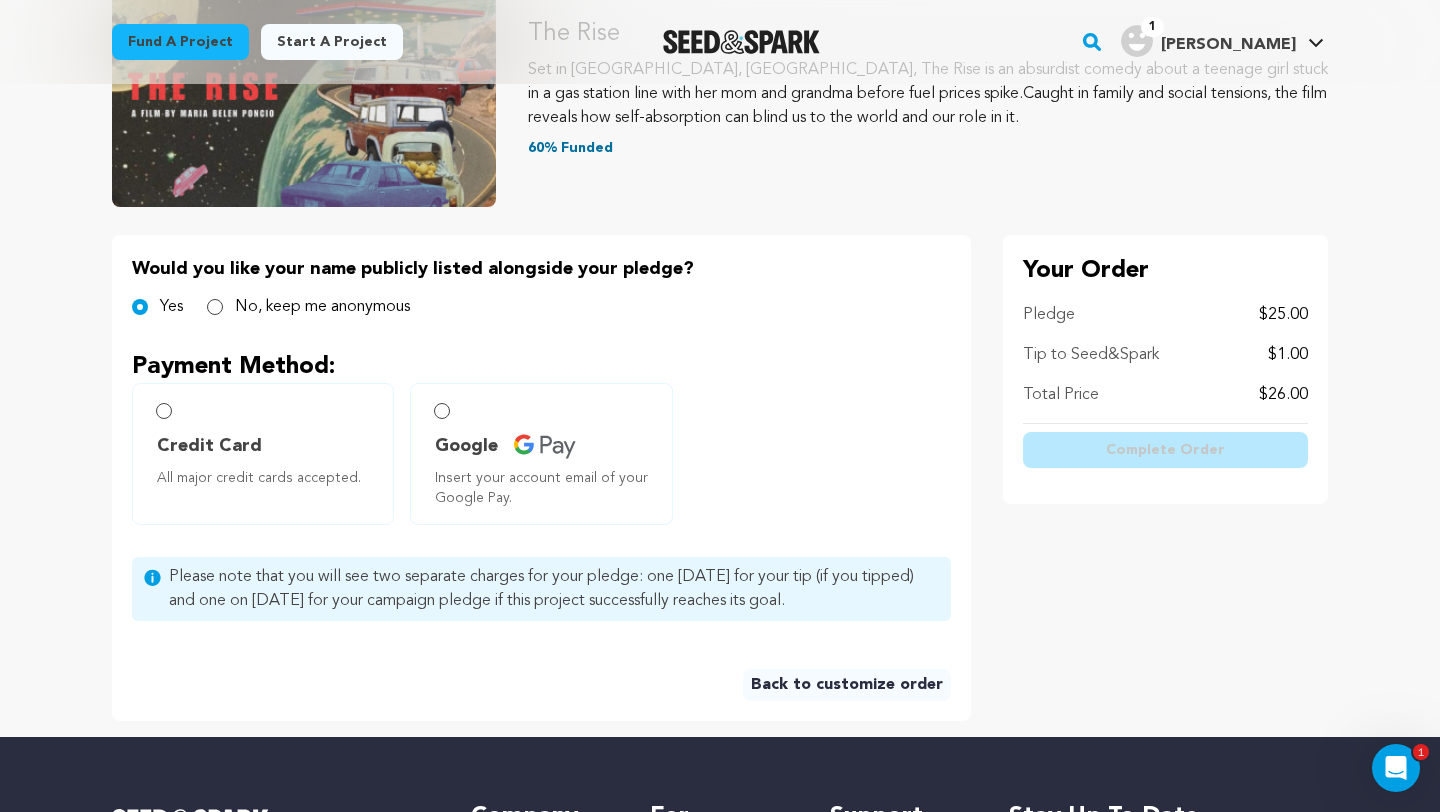 click on "Credit Card
All major credit cards accepted." at bounding box center (263, 454) 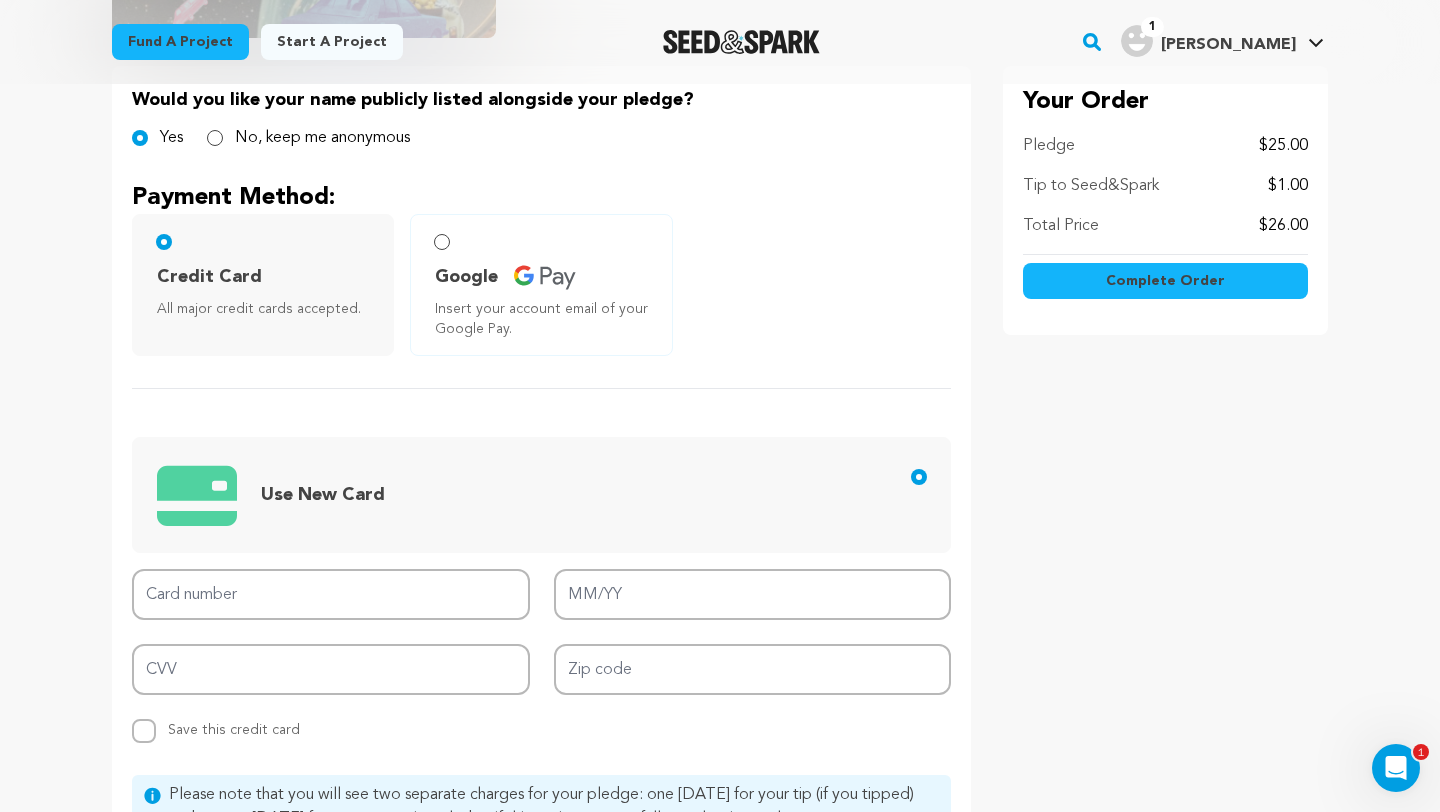scroll, scrollTop: 461, scrollLeft: 0, axis: vertical 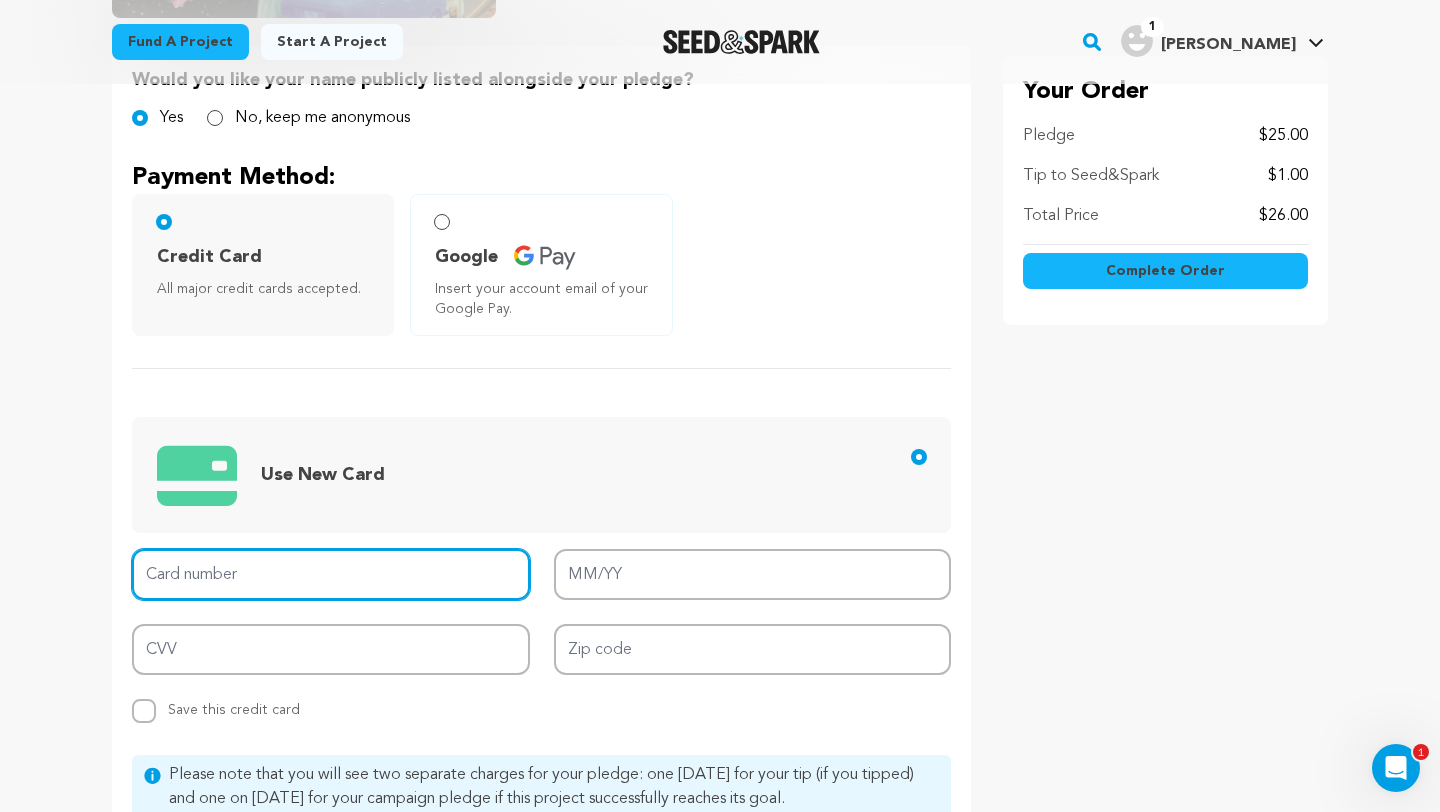 click on "Card number" at bounding box center [331, 574] 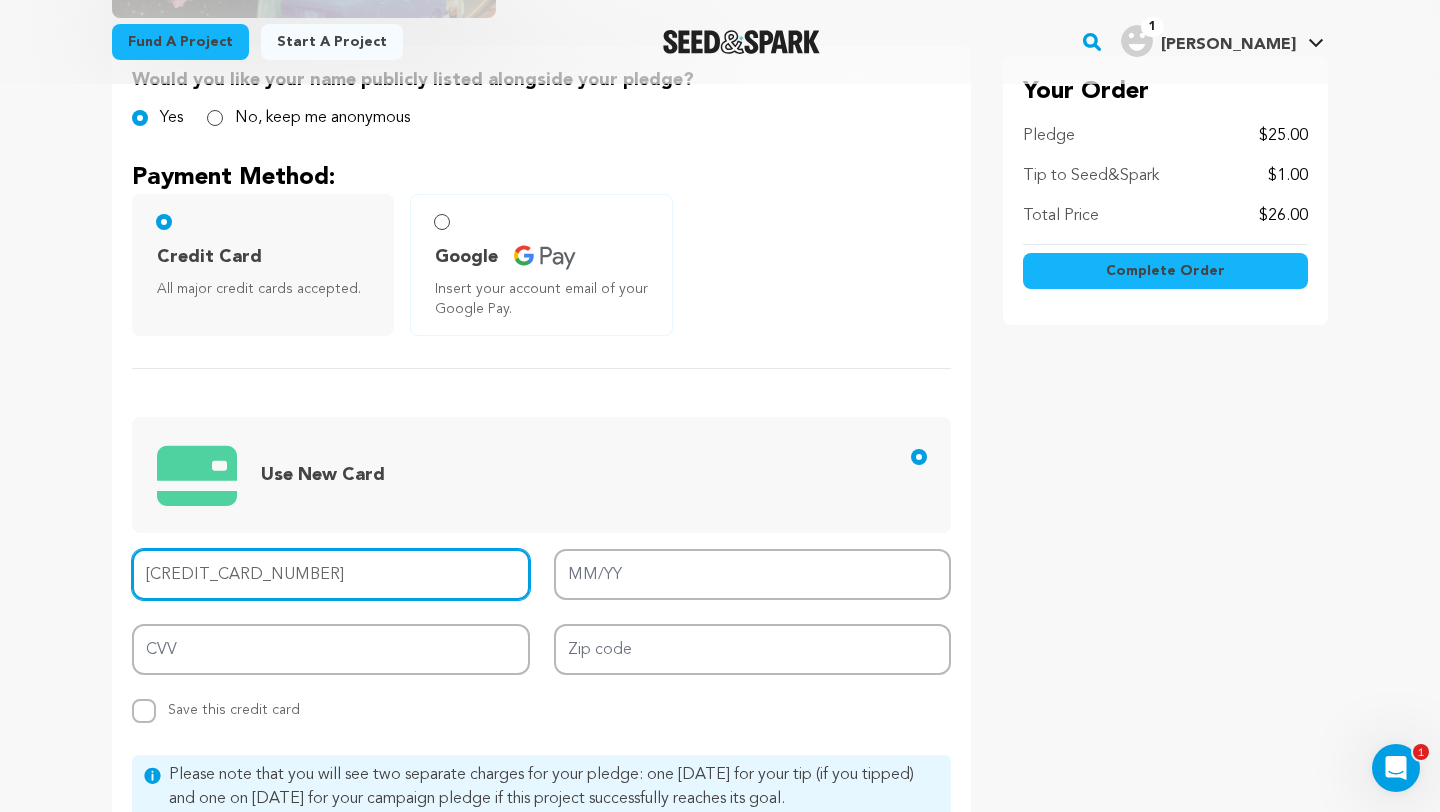 type on "4347 6980 3287 2793" 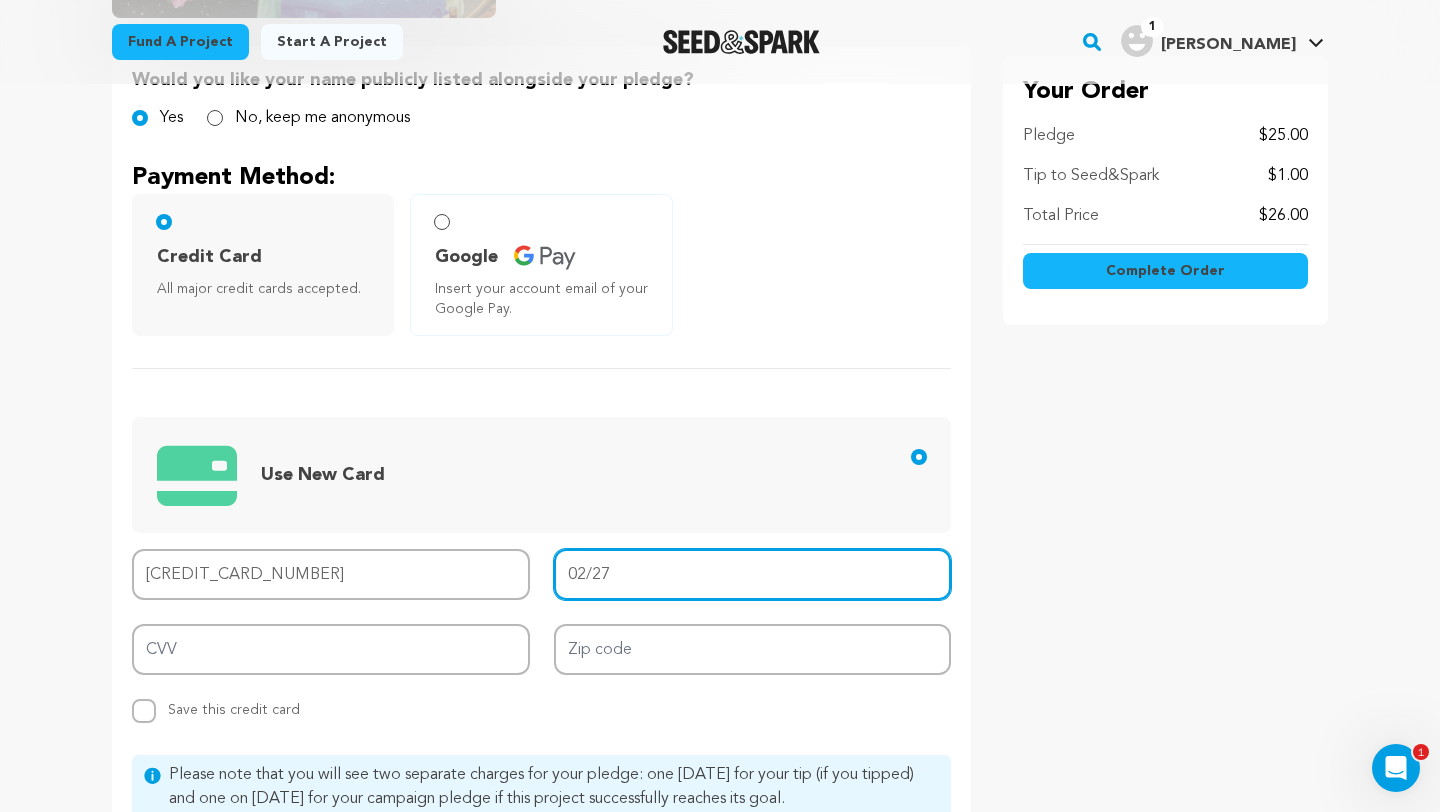 type on "312" 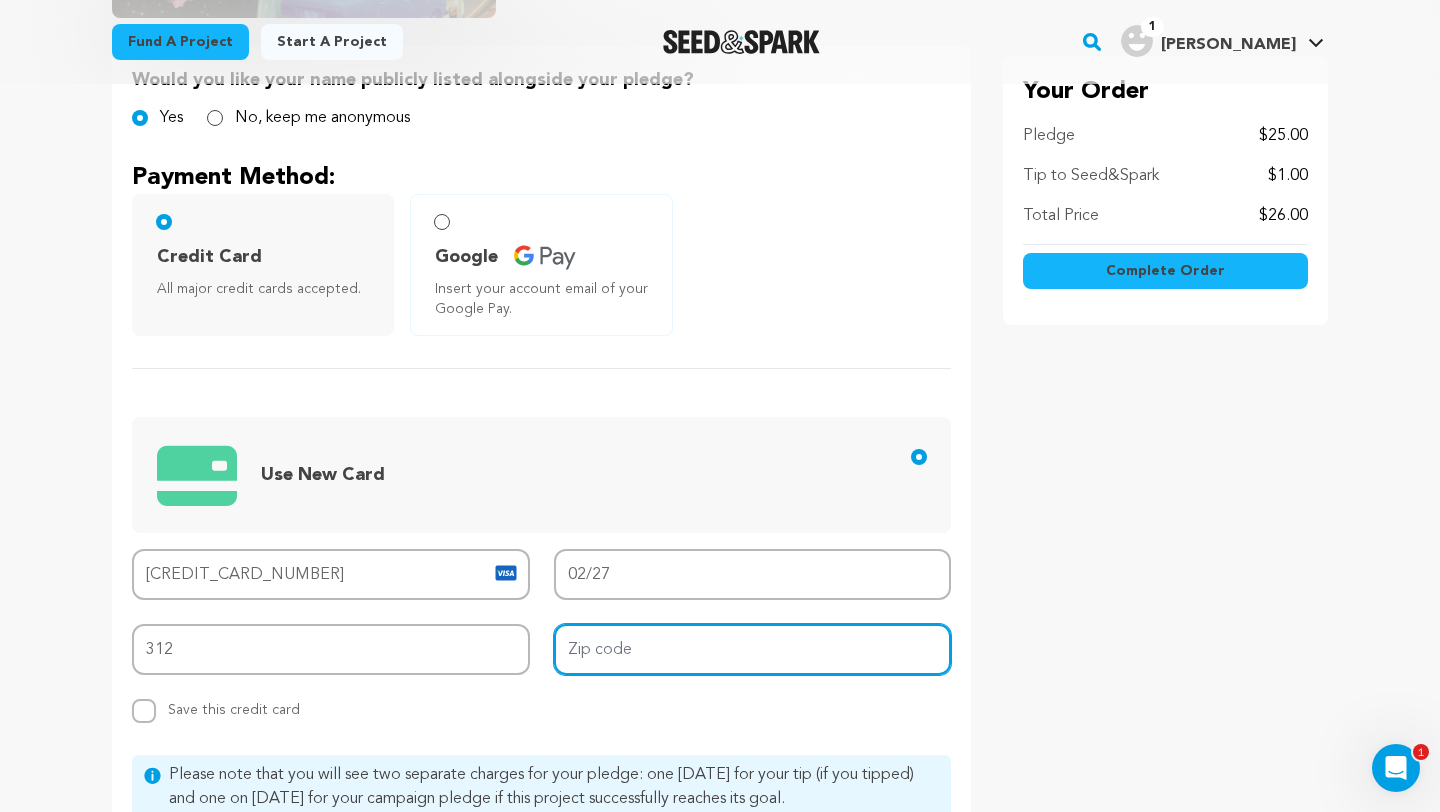 click on "Zip code" at bounding box center [753, 649] 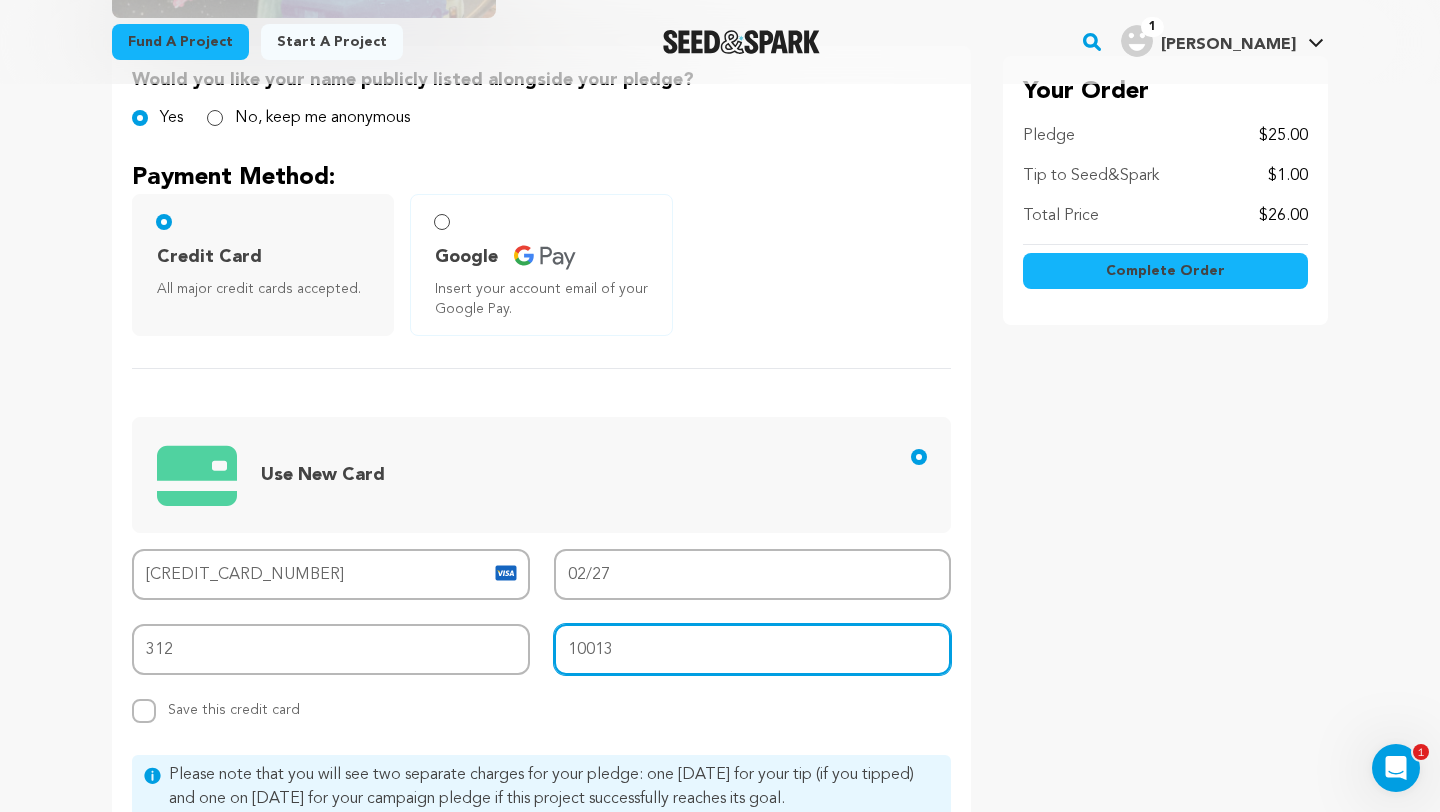 type on "10013" 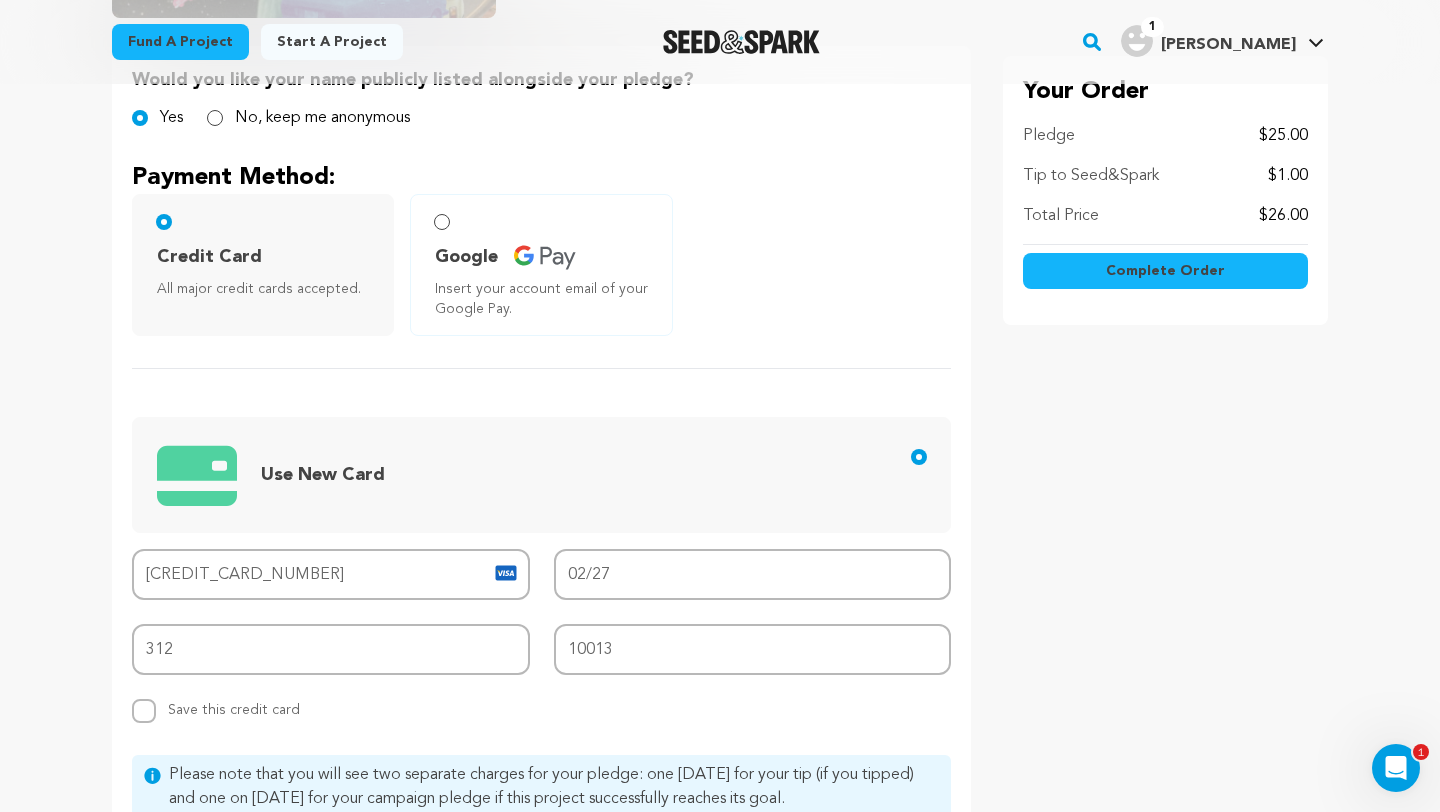 click on "Replace saved credit card
Save this credit card" at bounding box center (331, 711) 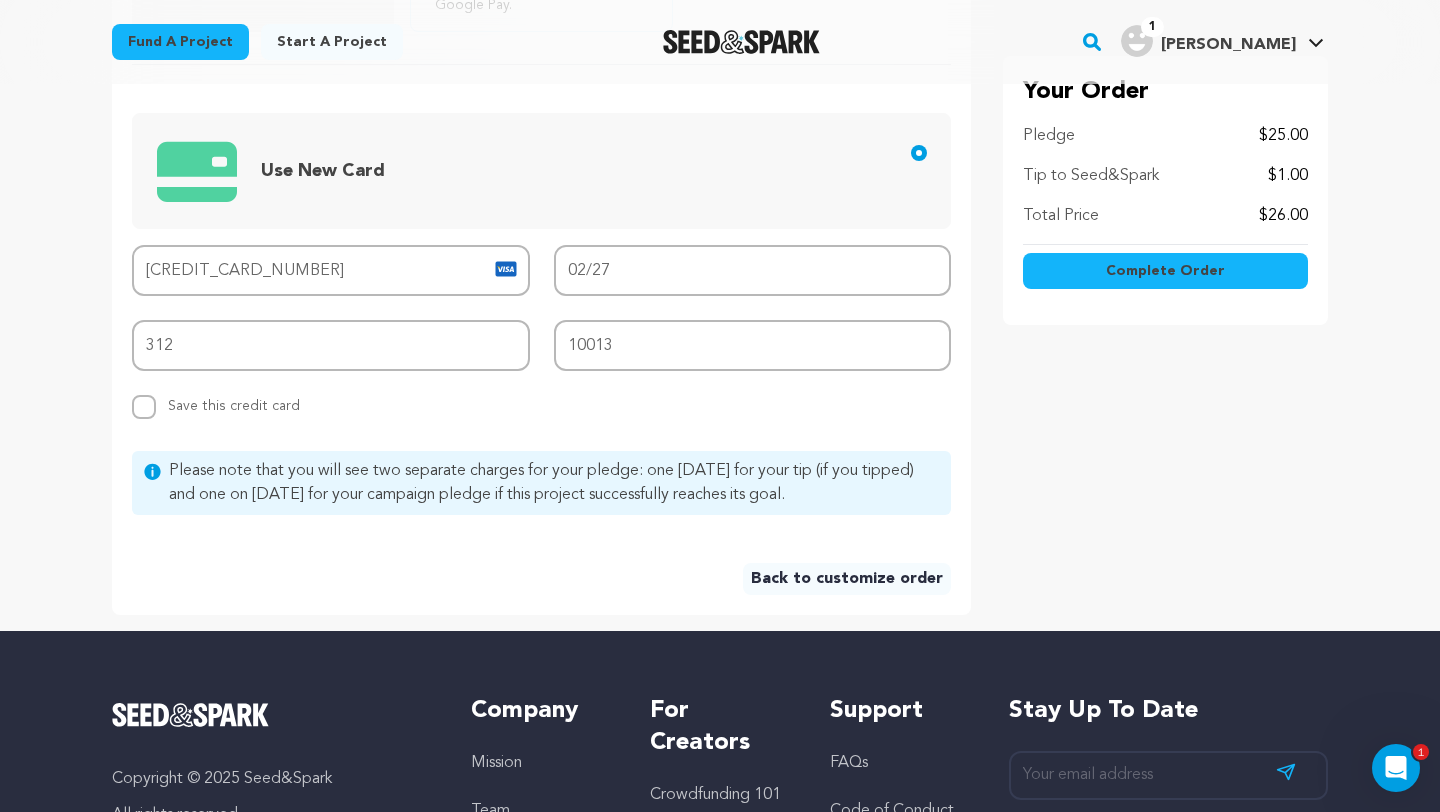 scroll, scrollTop: 808, scrollLeft: 0, axis: vertical 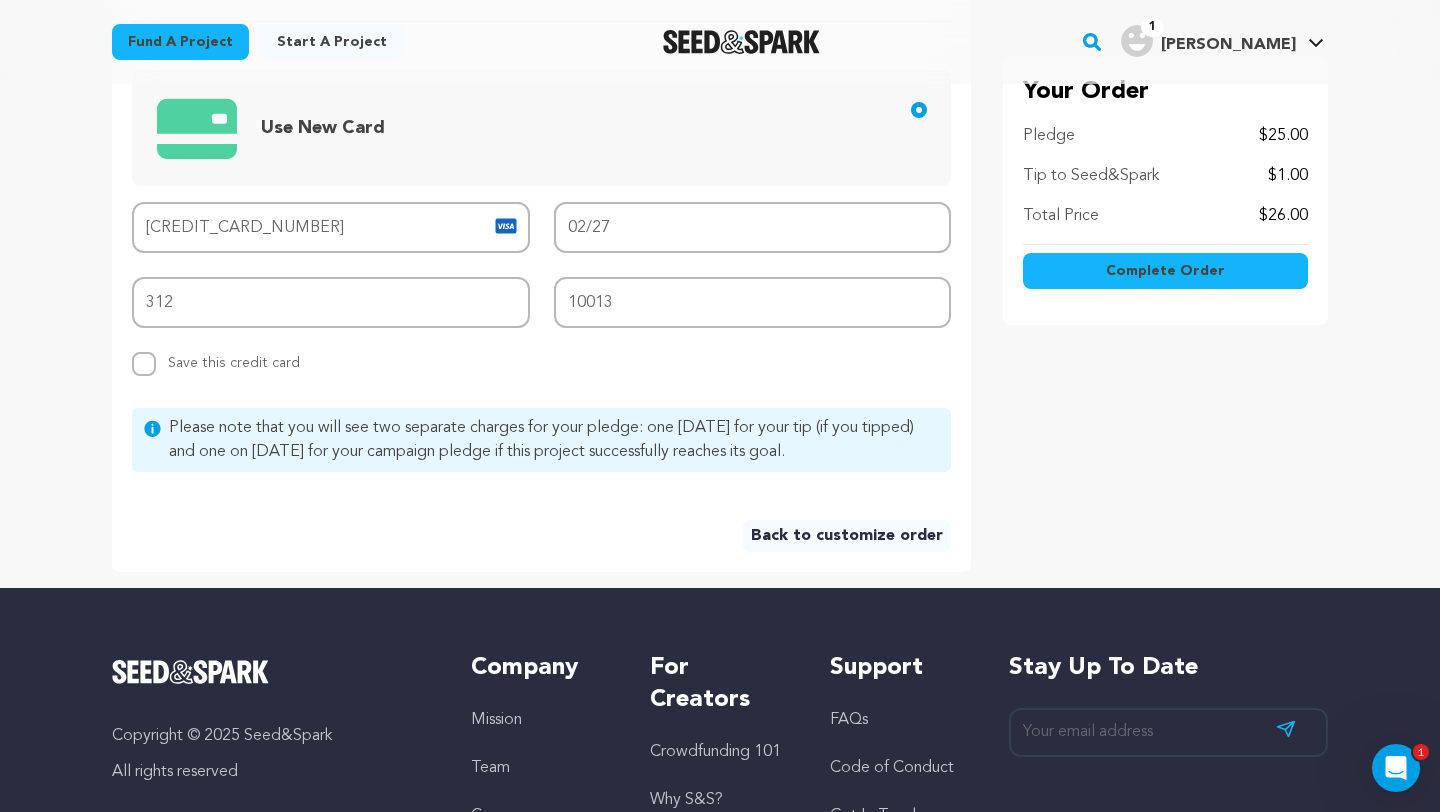 click on "Complete Order" at bounding box center (1165, 271) 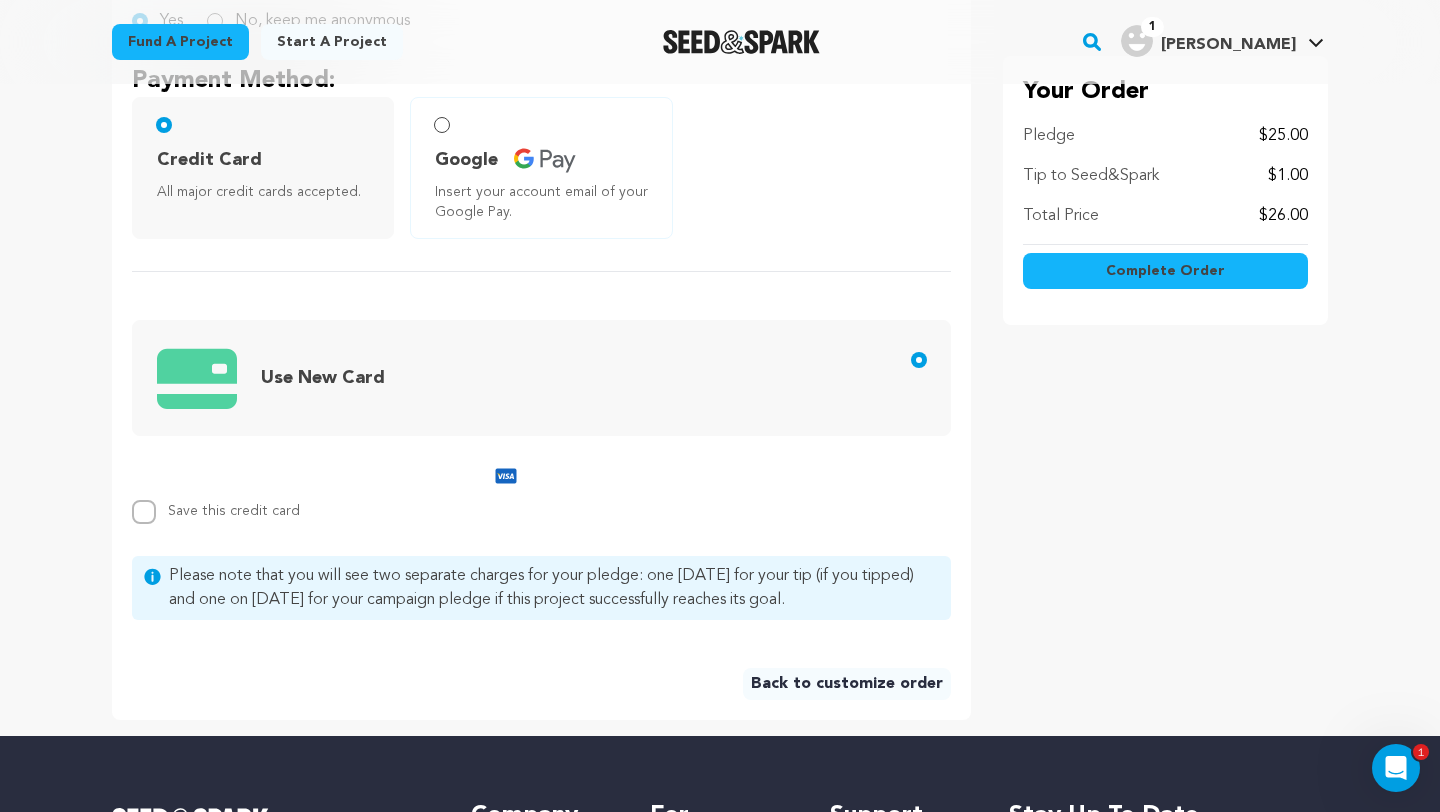 scroll, scrollTop: 506, scrollLeft: 0, axis: vertical 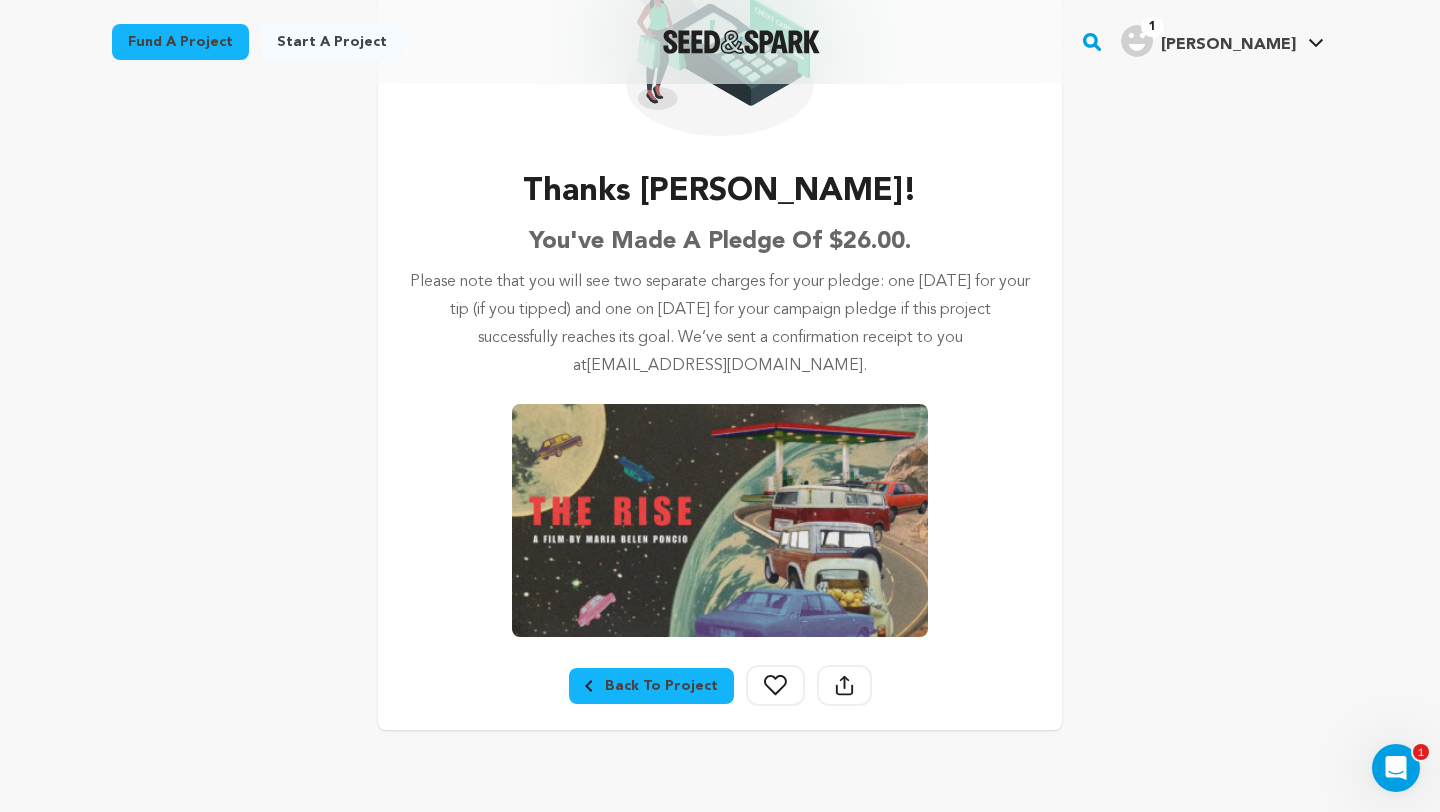click on "Back To Project" at bounding box center (651, 686) 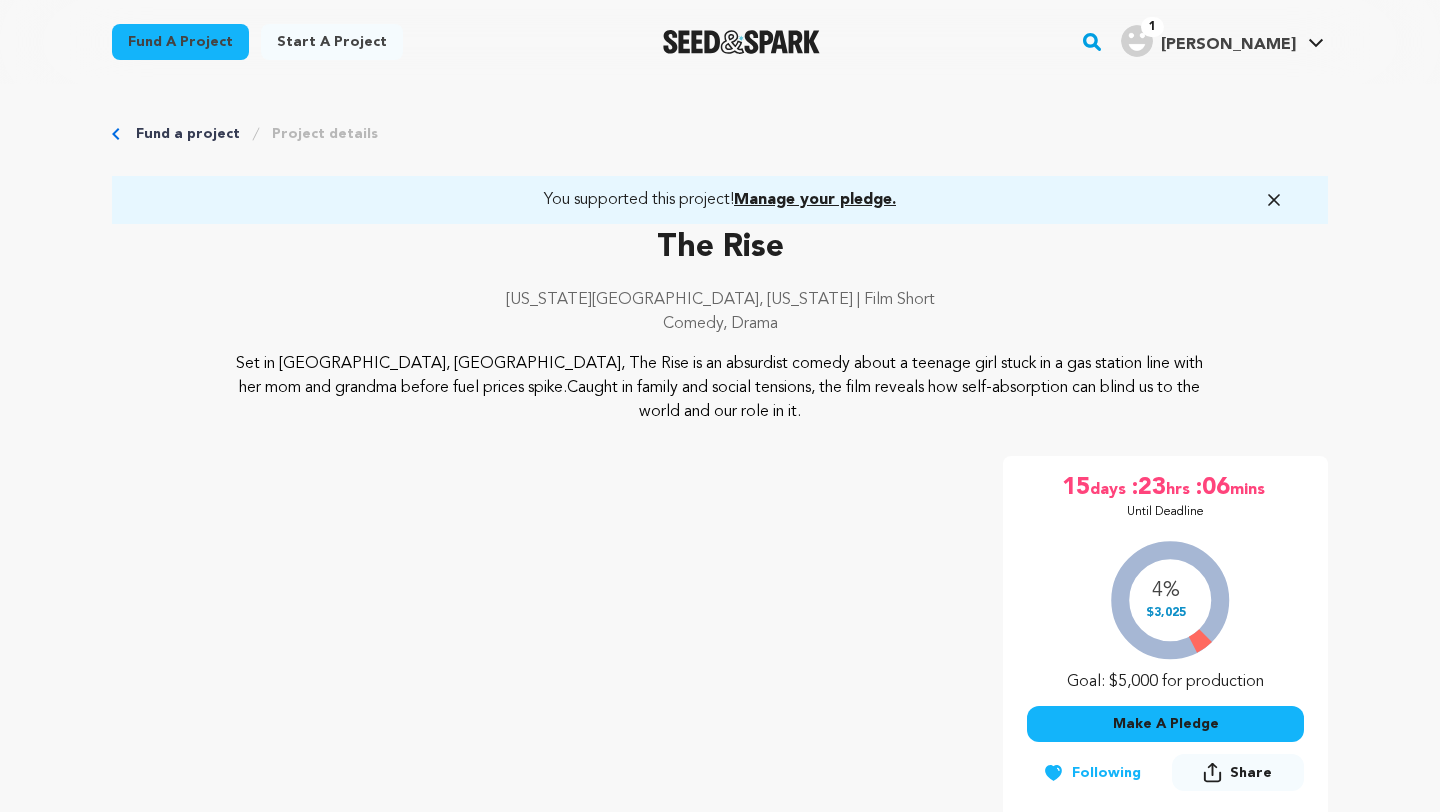 scroll, scrollTop: 0, scrollLeft: 0, axis: both 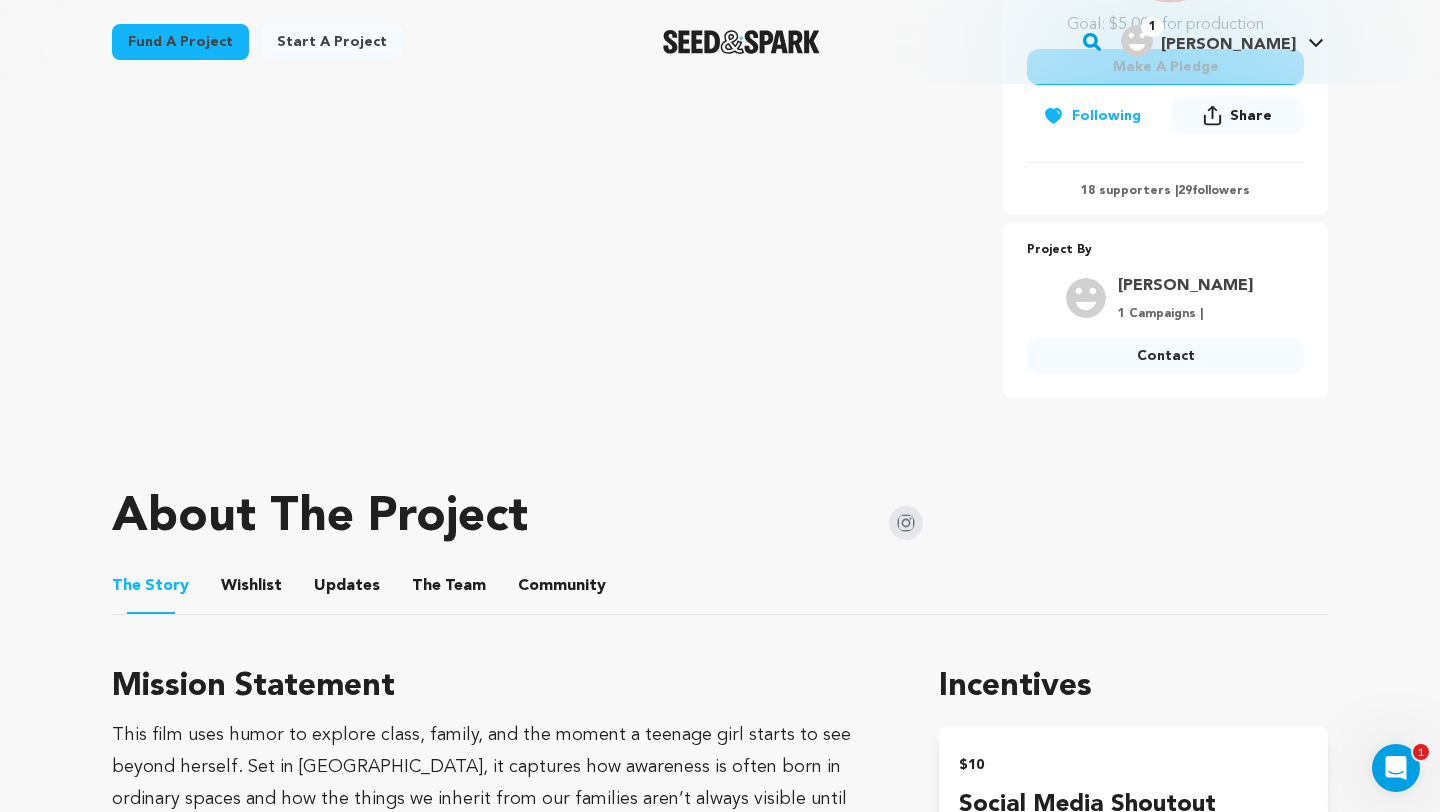 click on "Contact" at bounding box center [1165, 356] 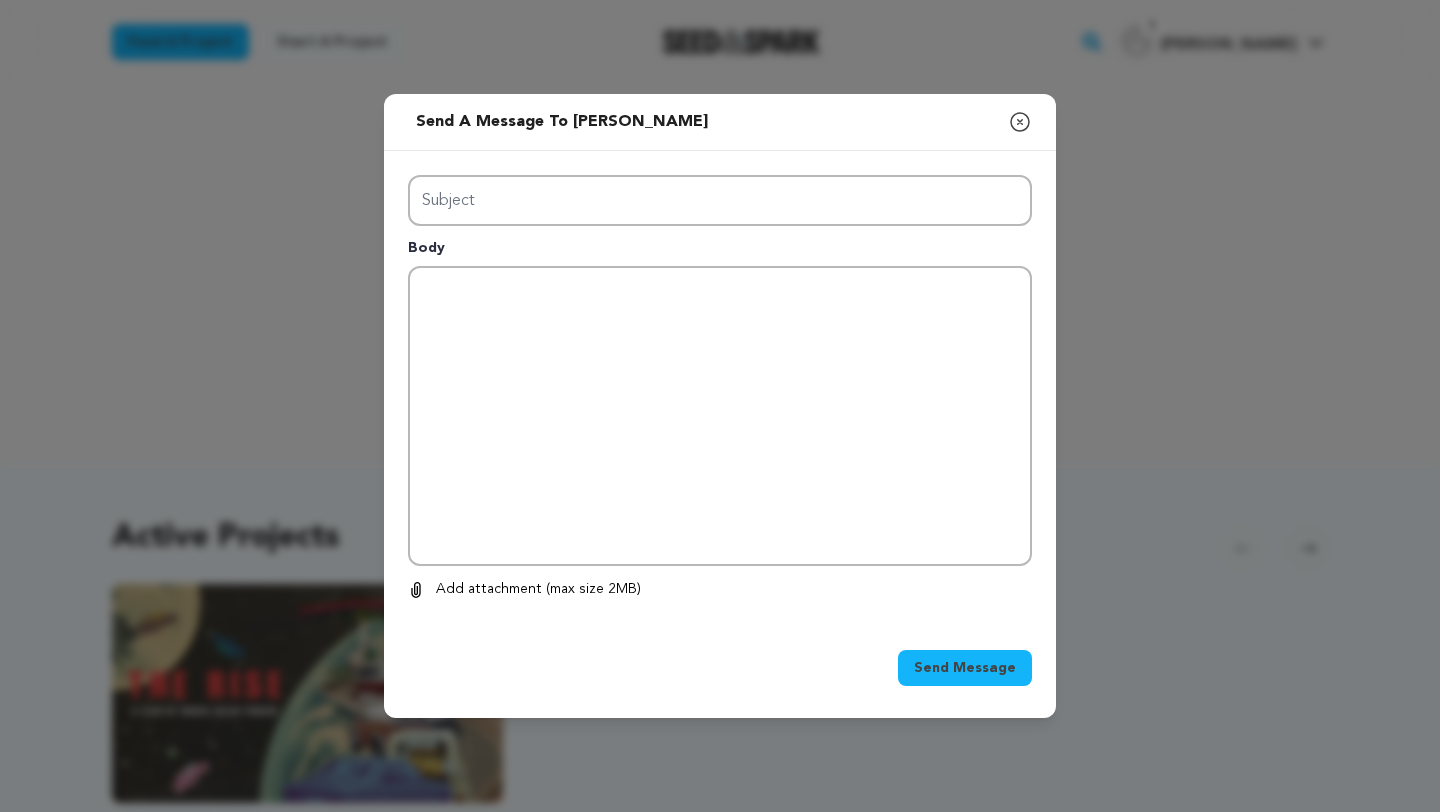 scroll, scrollTop: 0, scrollLeft: 0, axis: both 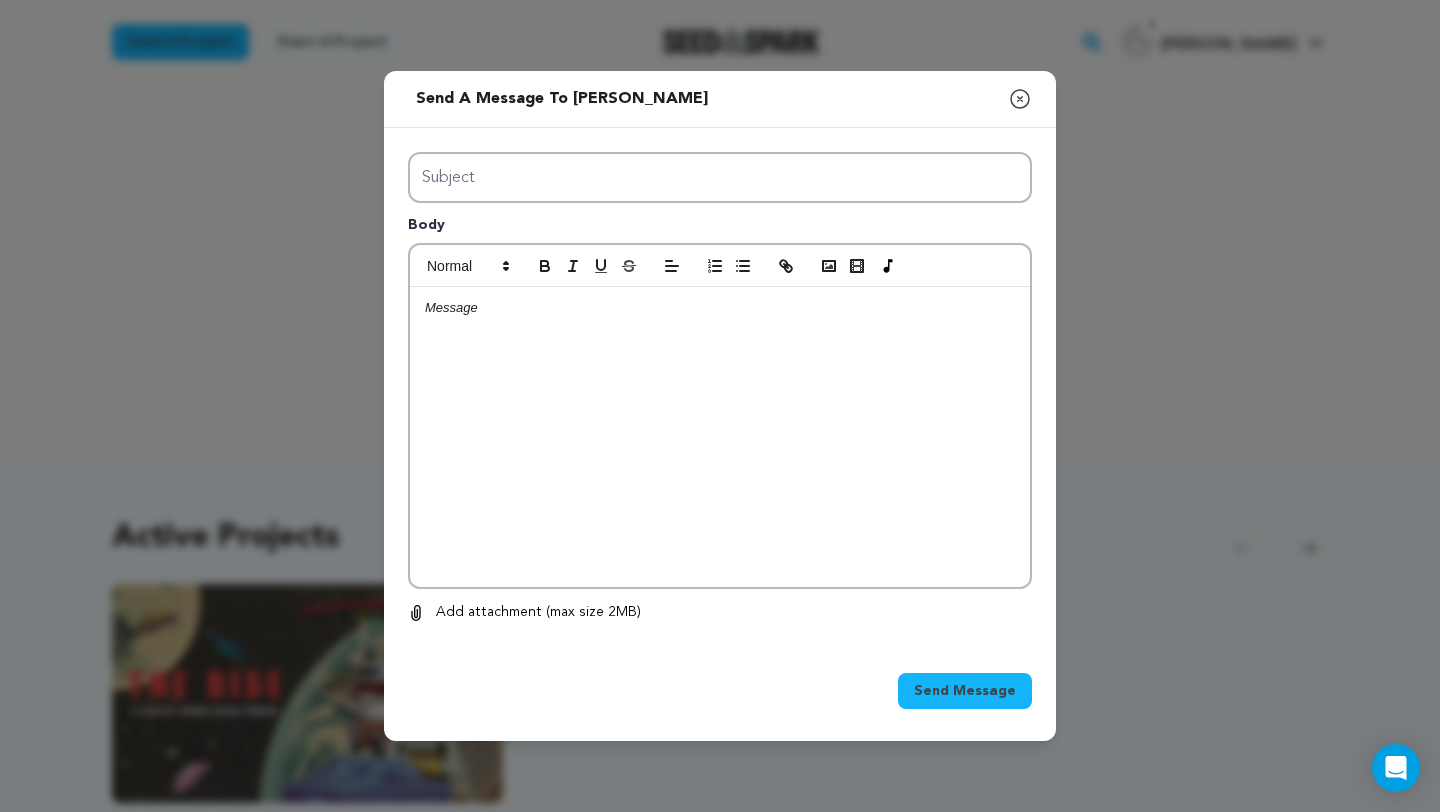 click on "Subject
Body
0 %
0 %
Remove" at bounding box center (720, 388) 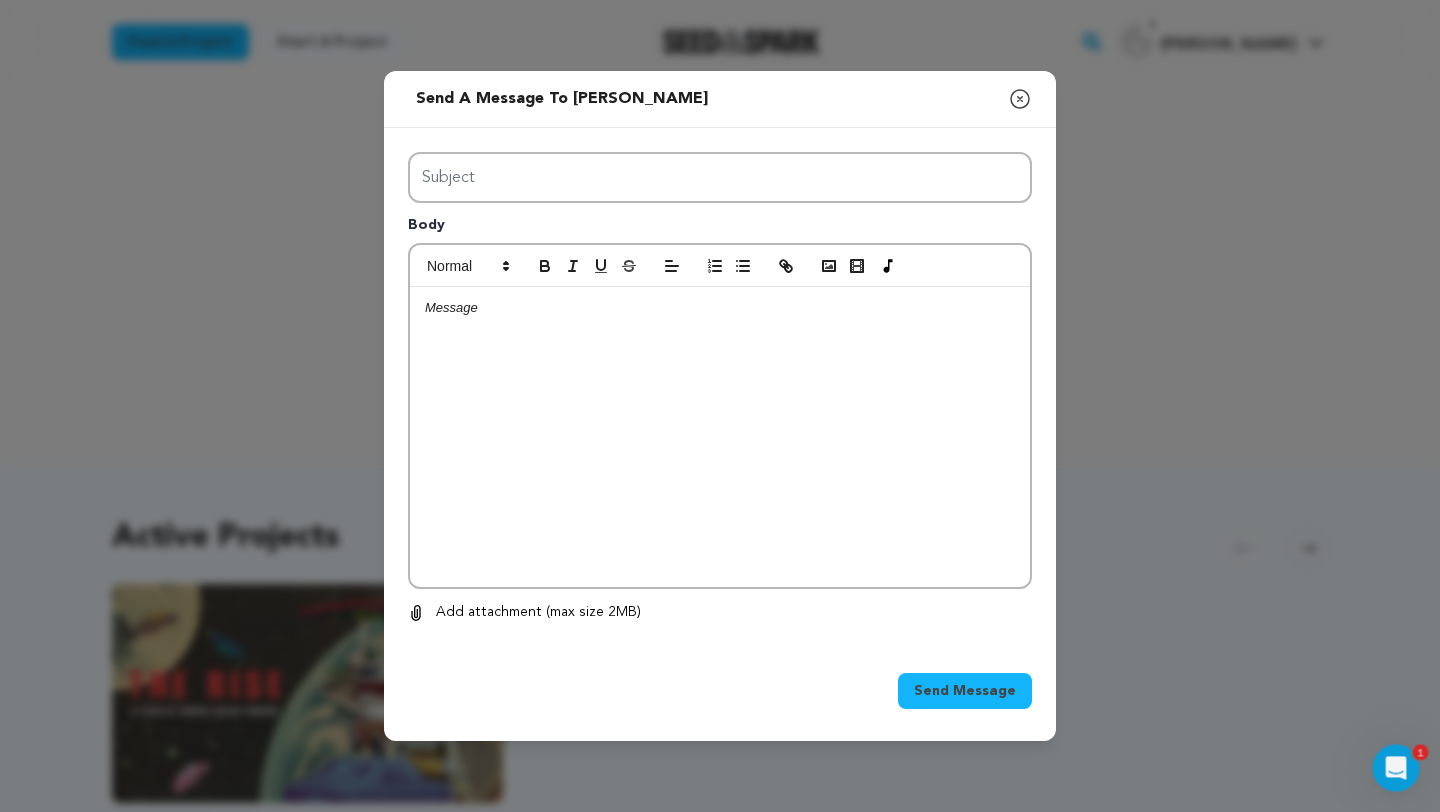 scroll, scrollTop: 0, scrollLeft: 0, axis: both 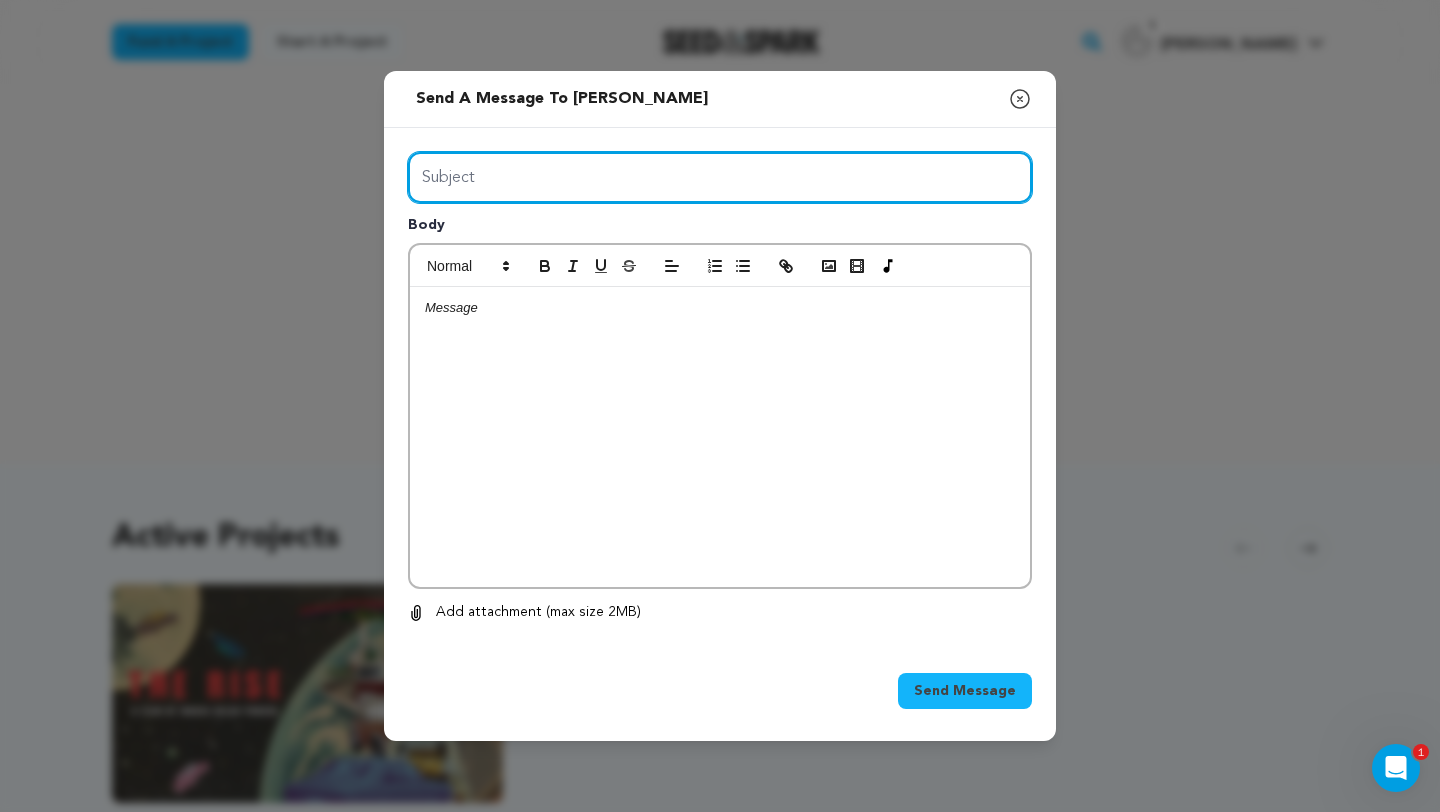click on "Subject" at bounding box center [720, 177] 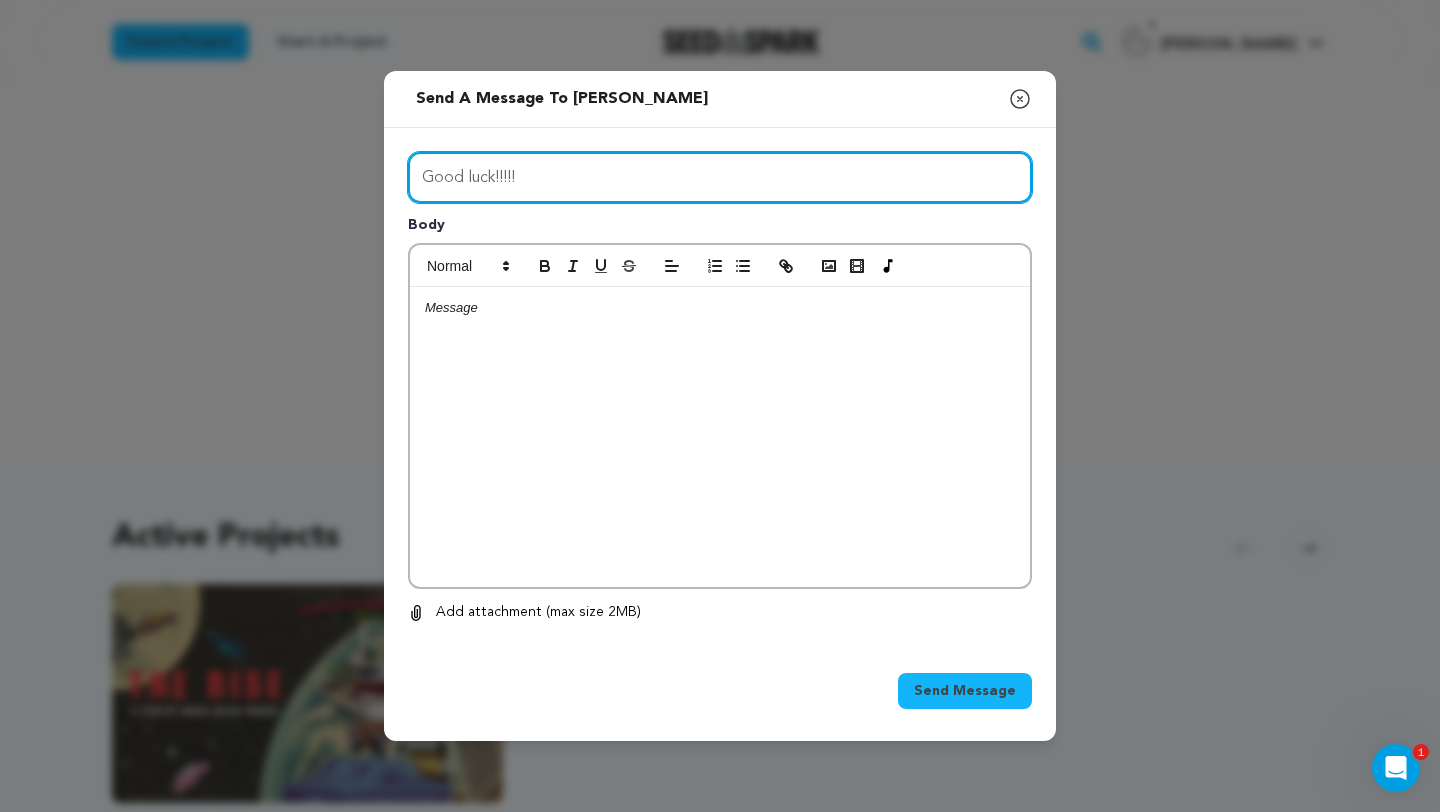 type on "Good luck!!!!!" 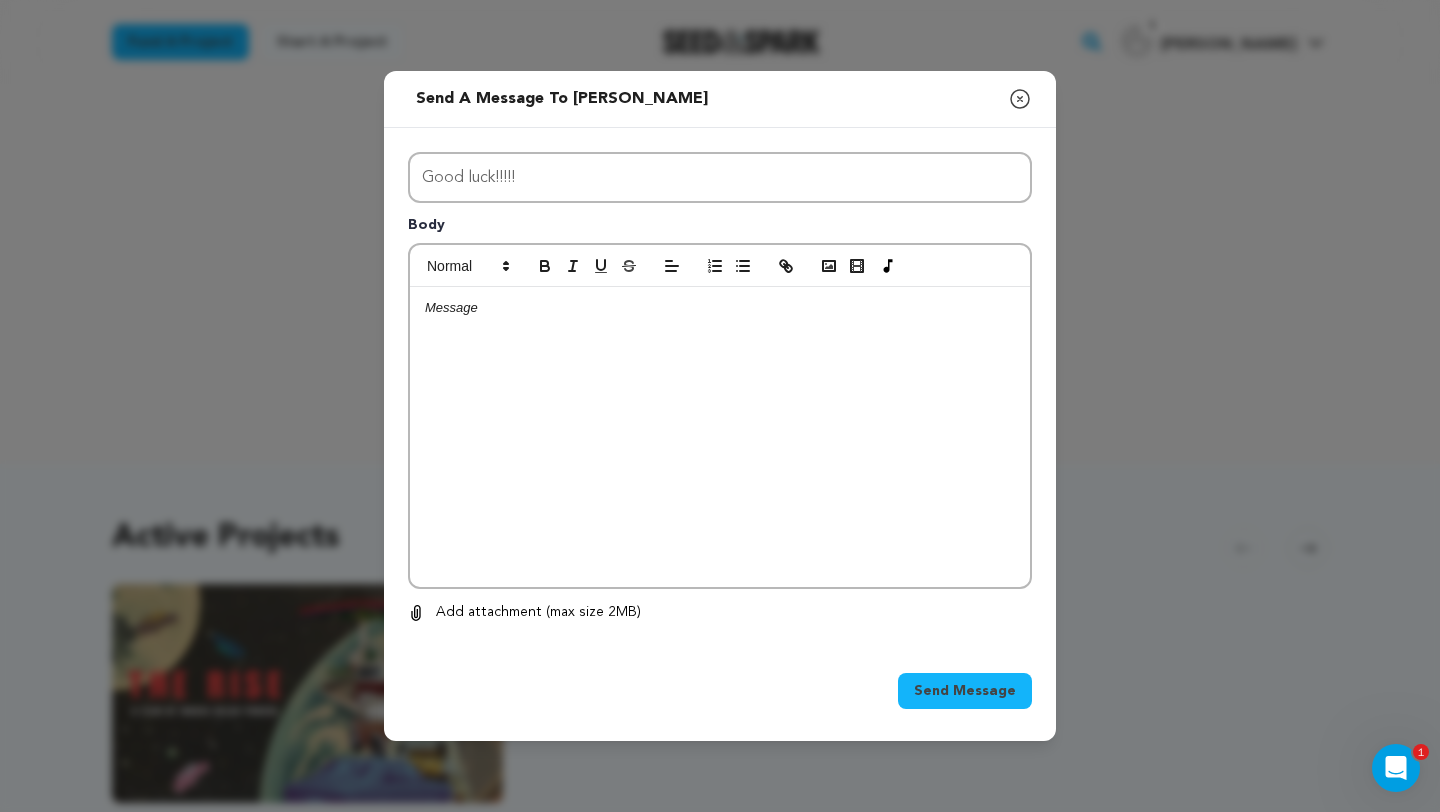 click at bounding box center (720, 437) 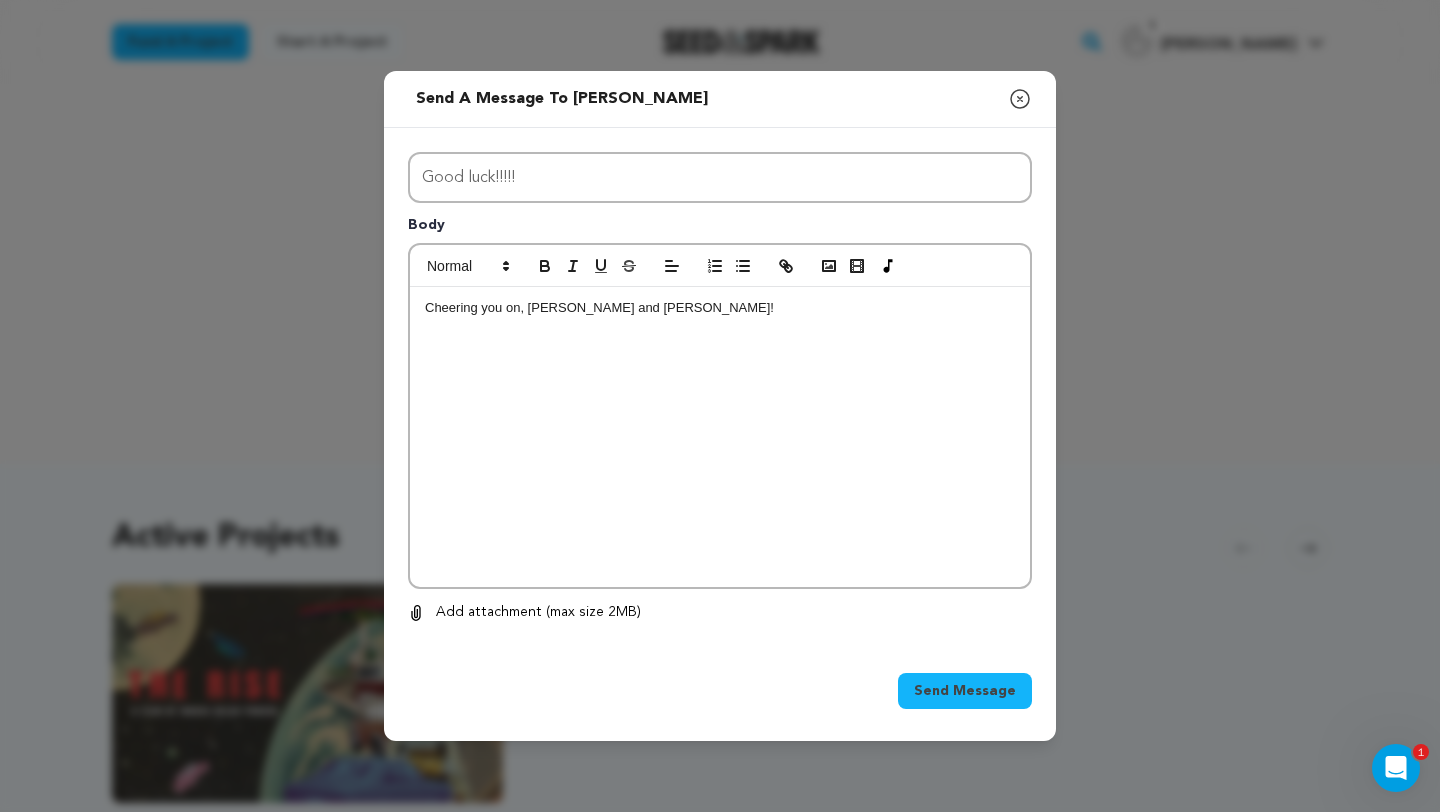 click on "Send Message" at bounding box center [965, 691] 